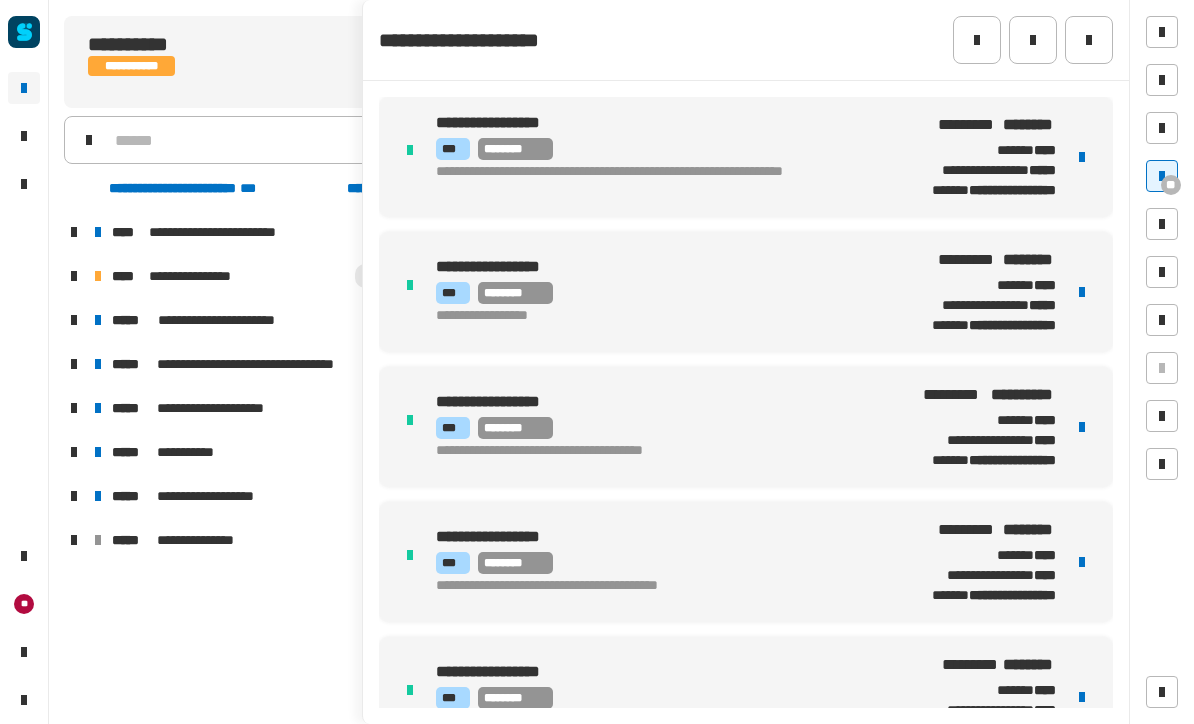 scroll, scrollTop: 1, scrollLeft: 0, axis: vertical 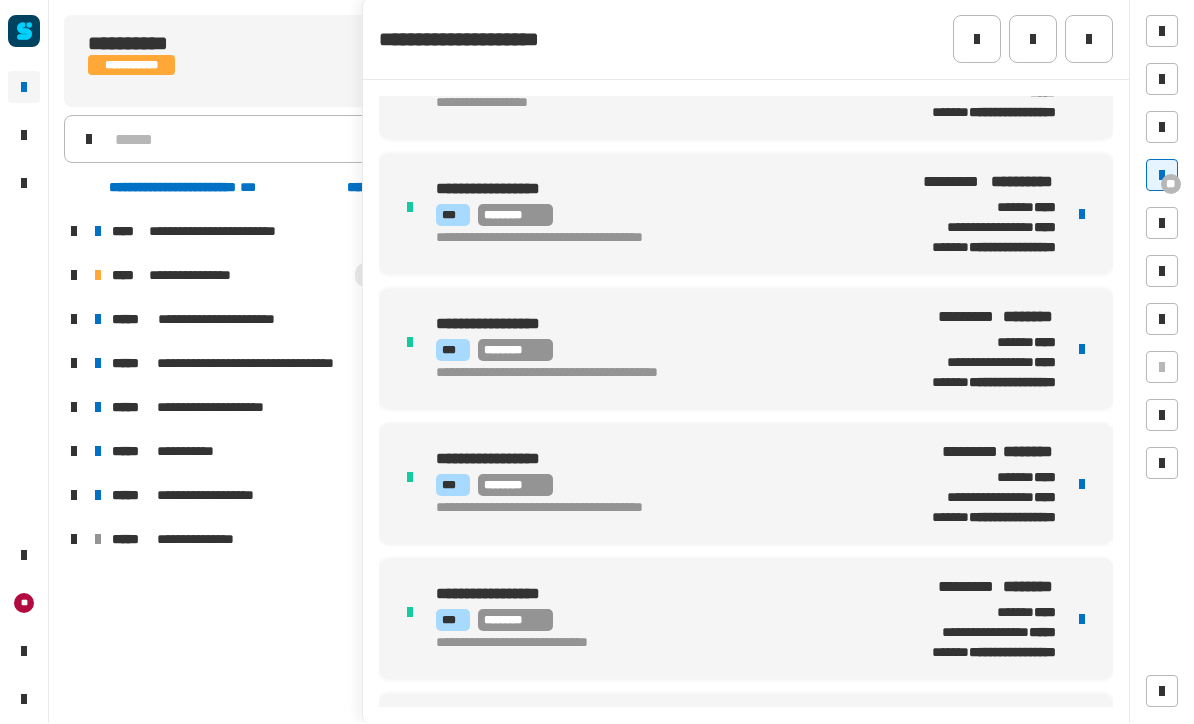 click at bounding box center [1162, 176] 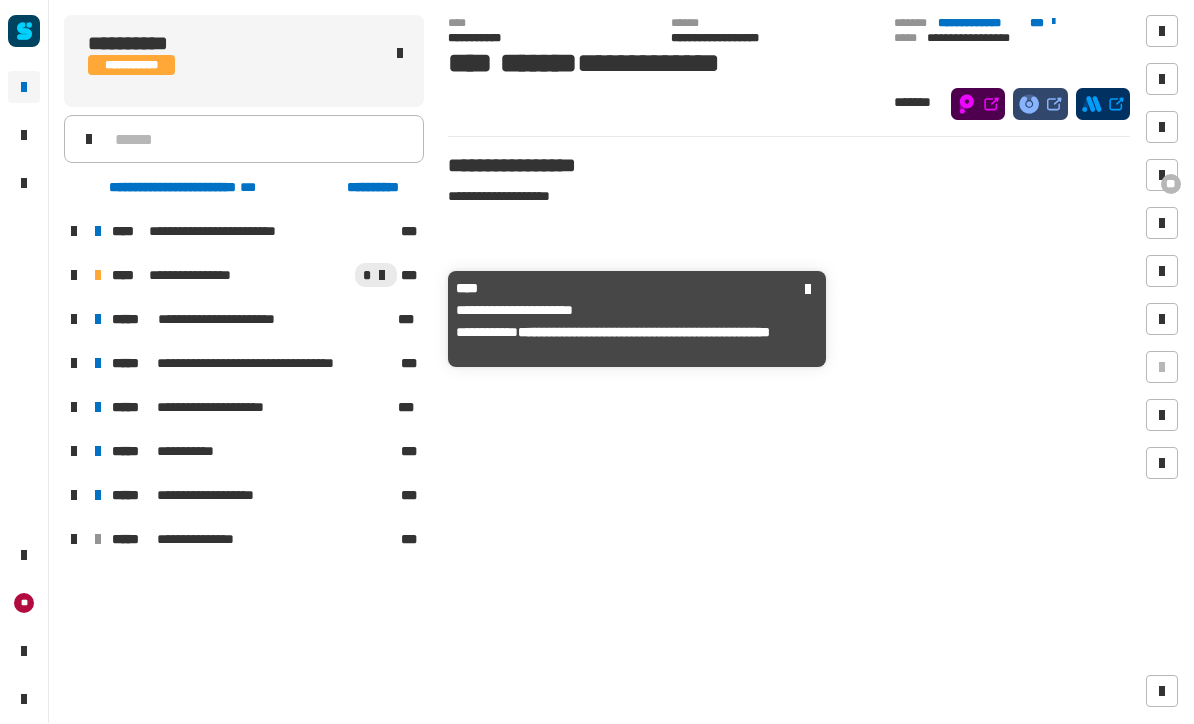 click on "[FIRST] [LAST] [STATE]" at bounding box center [253, 320] 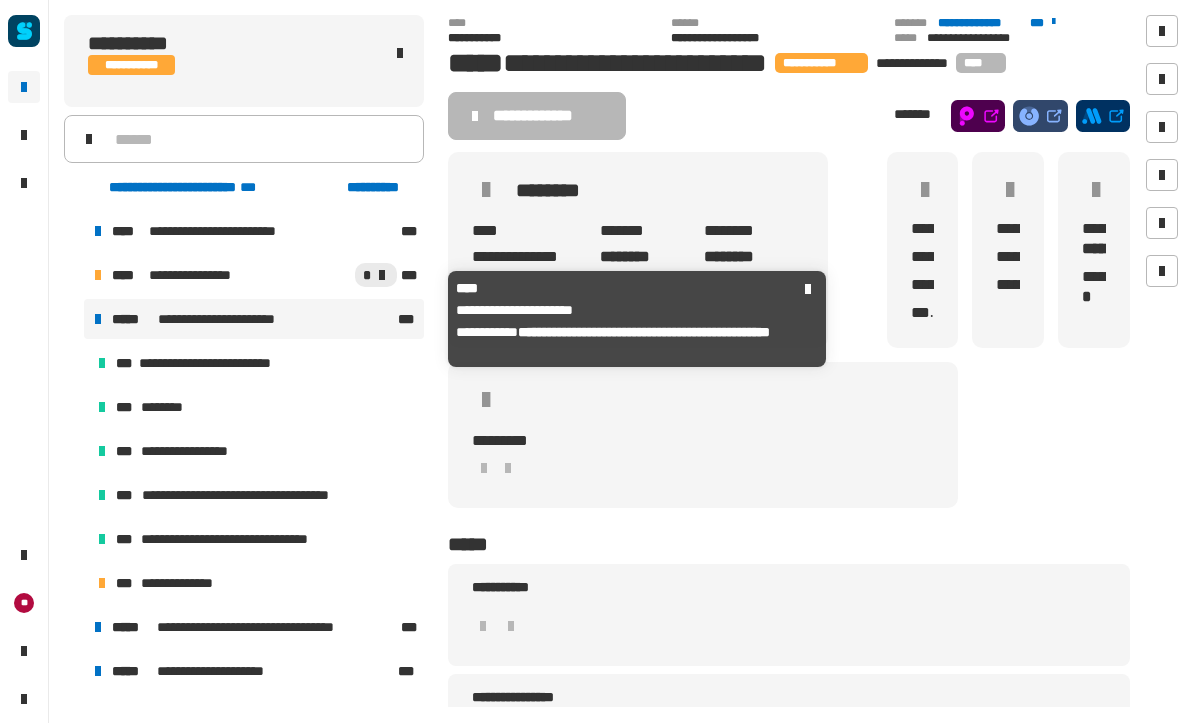 click on "**********" at bounding box center [256, 364] 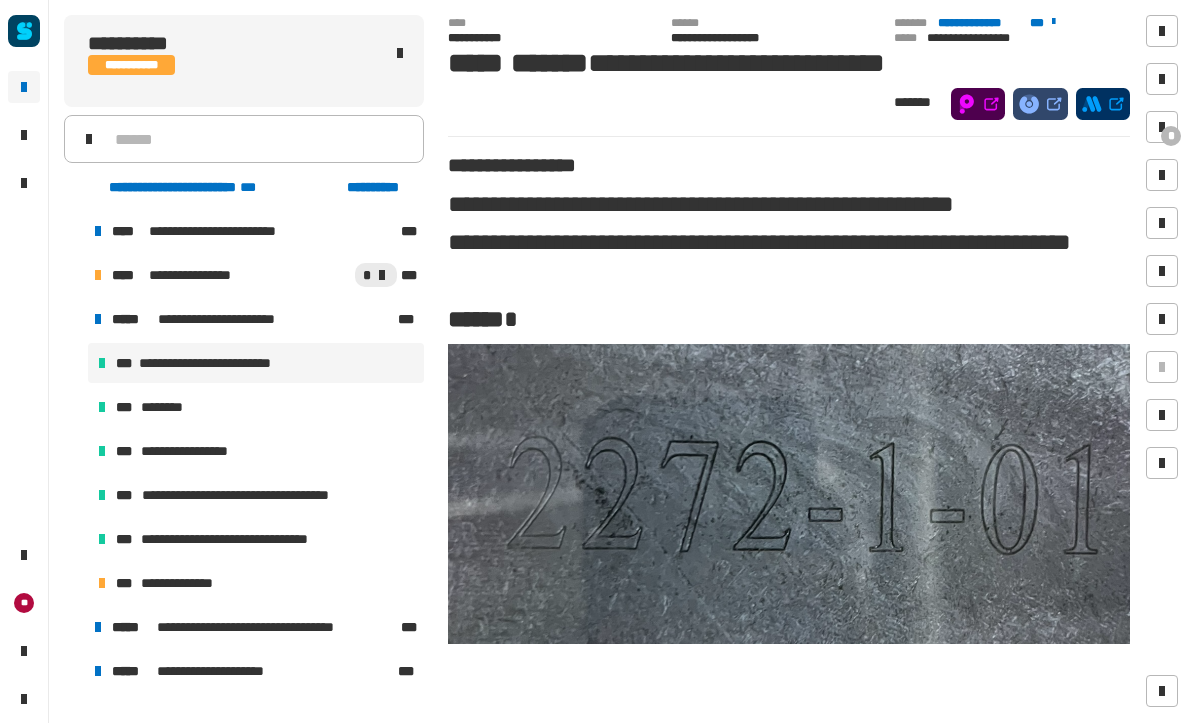 click on "**********" at bounding box center [256, 584] 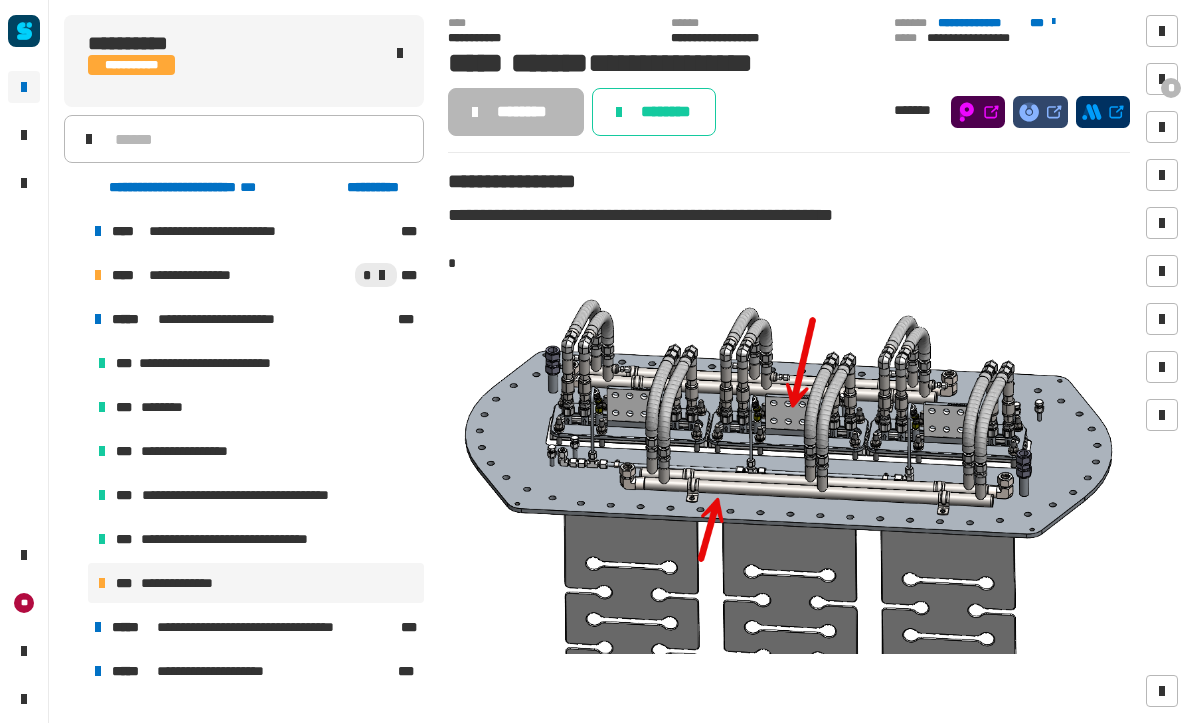 click at bounding box center [1162, 80] 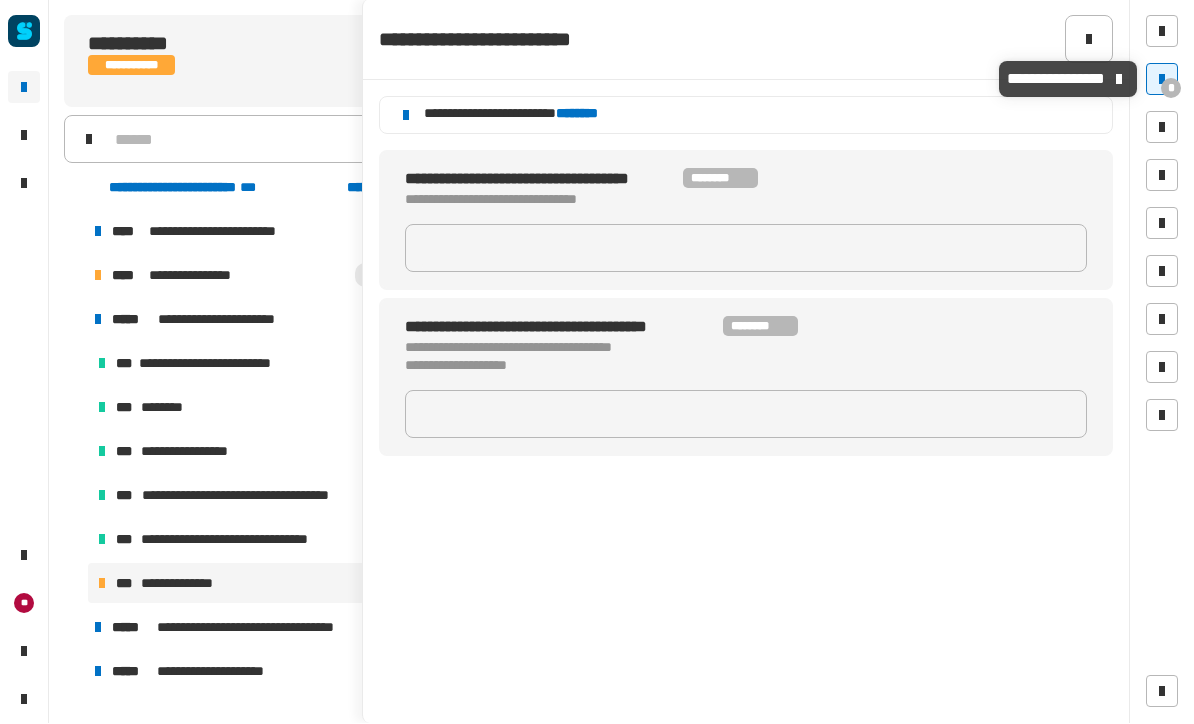 click at bounding box center [1162, 80] 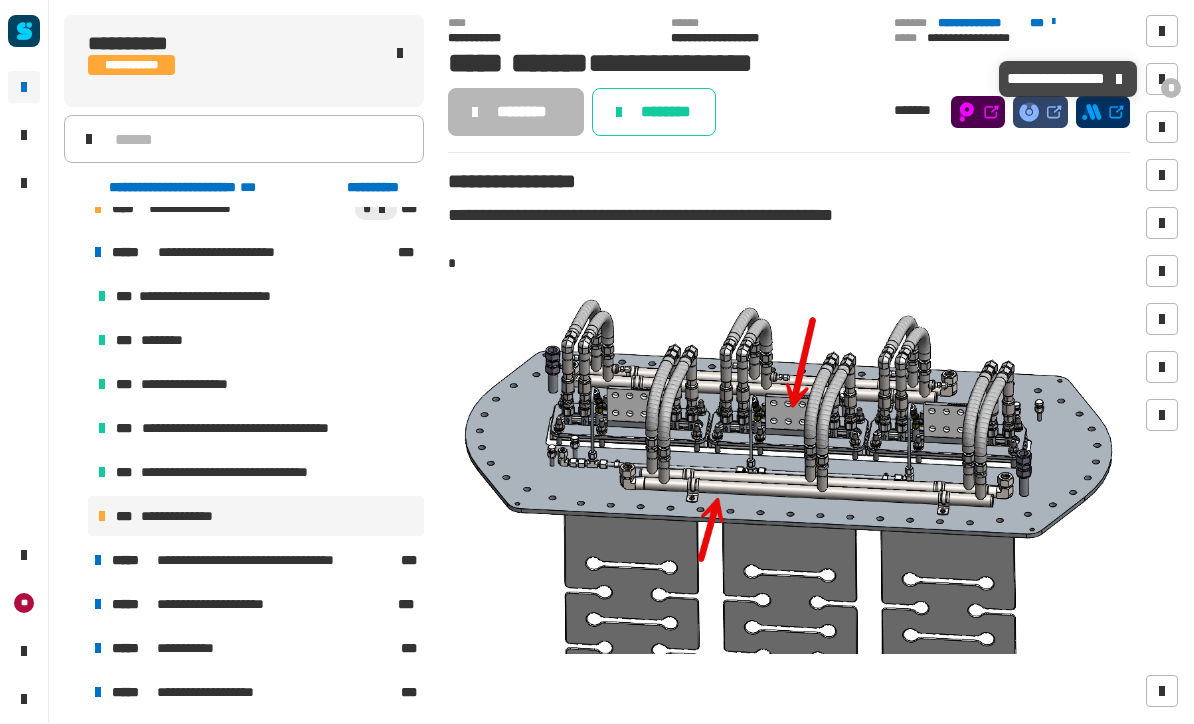 scroll, scrollTop: 66, scrollLeft: 0, axis: vertical 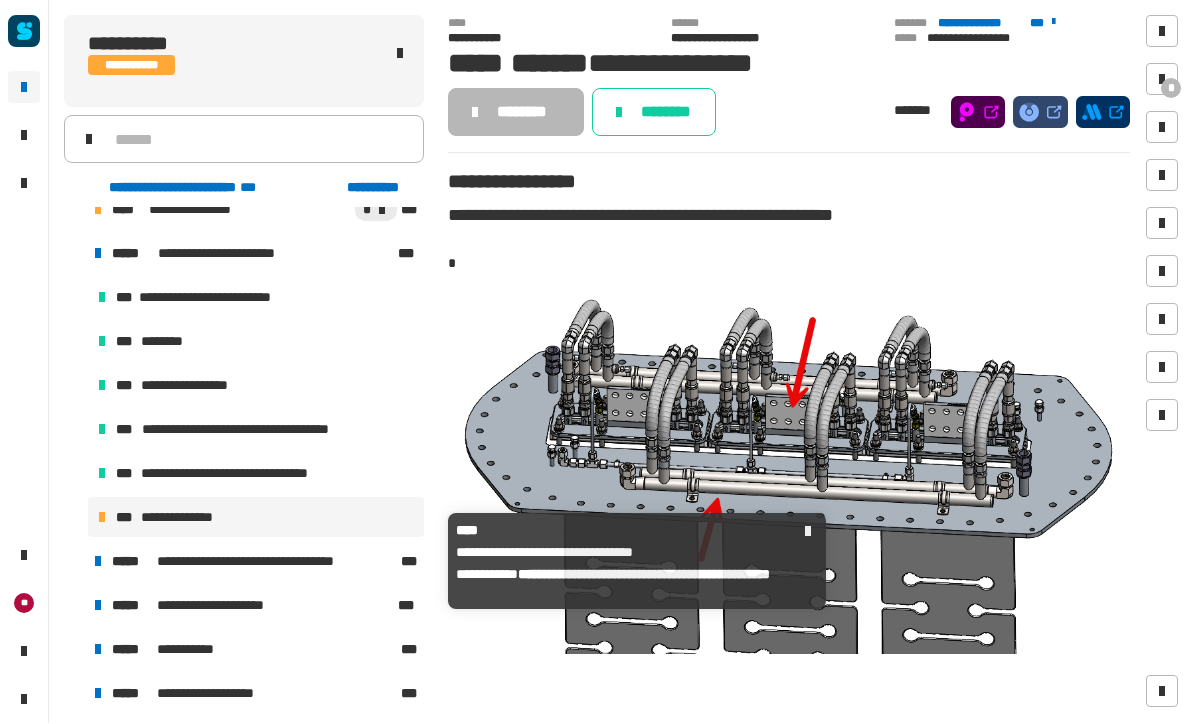 click on "**********" at bounding box center (254, 562) 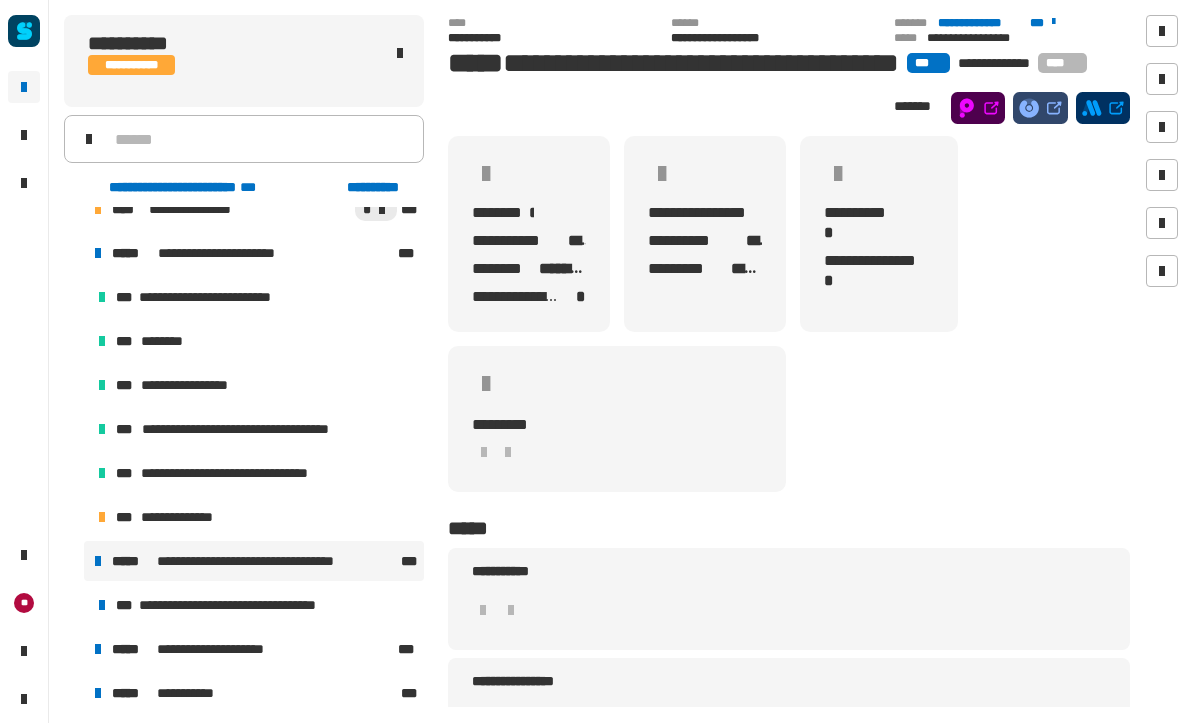 click on "**********" at bounding box center (243, 606) 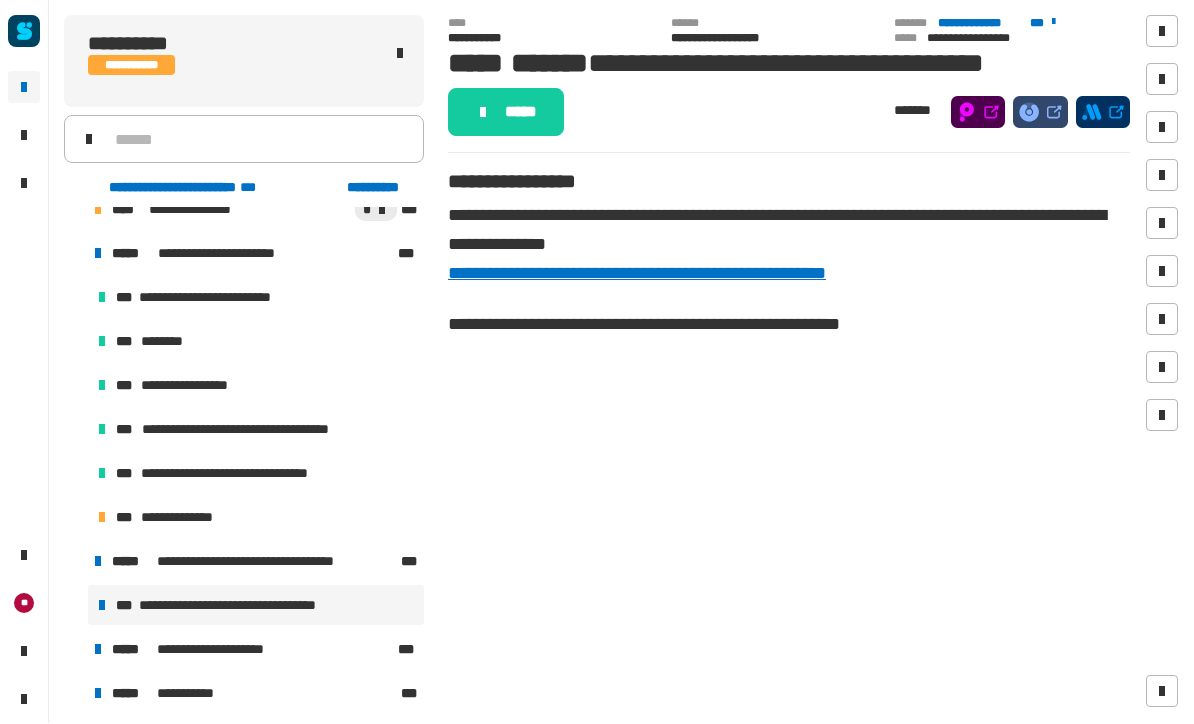 click on "*****" 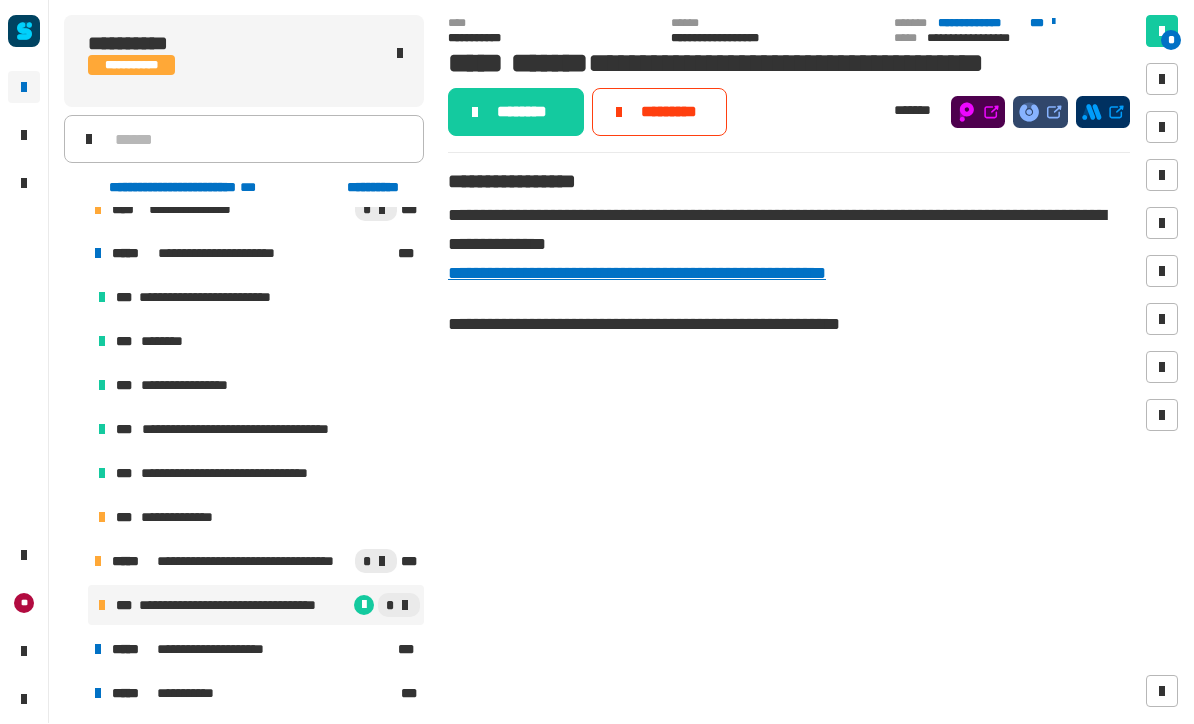 click on "********" 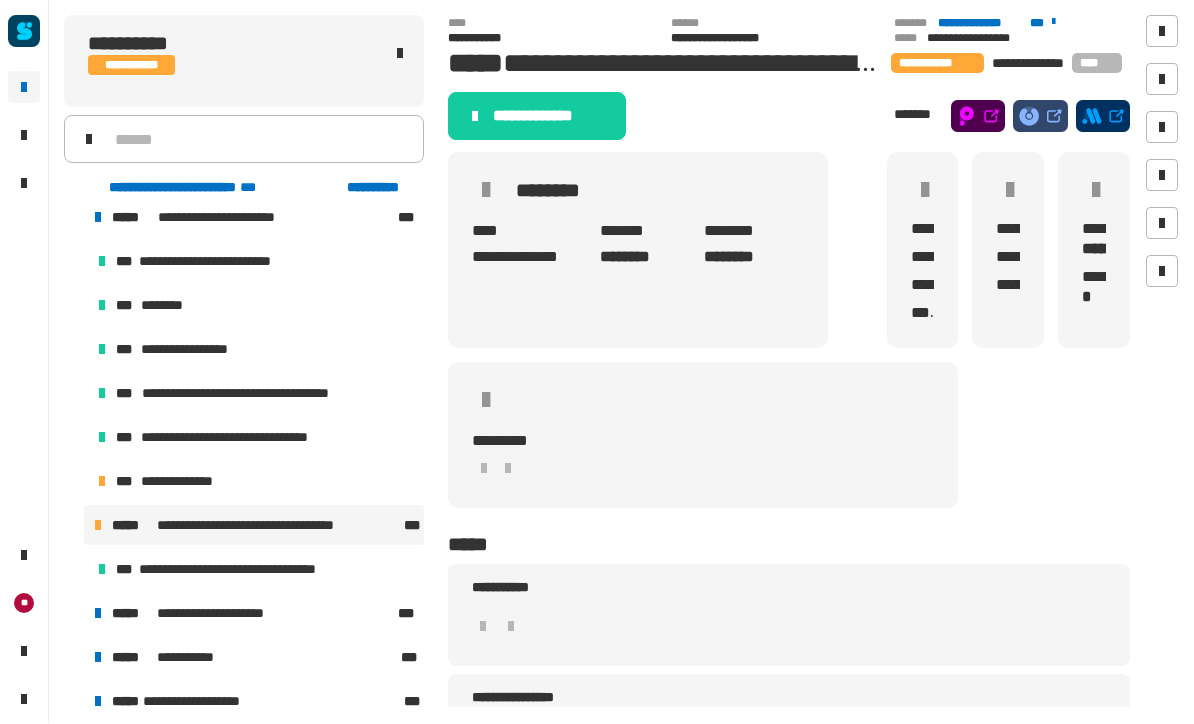 scroll, scrollTop: 108, scrollLeft: 0, axis: vertical 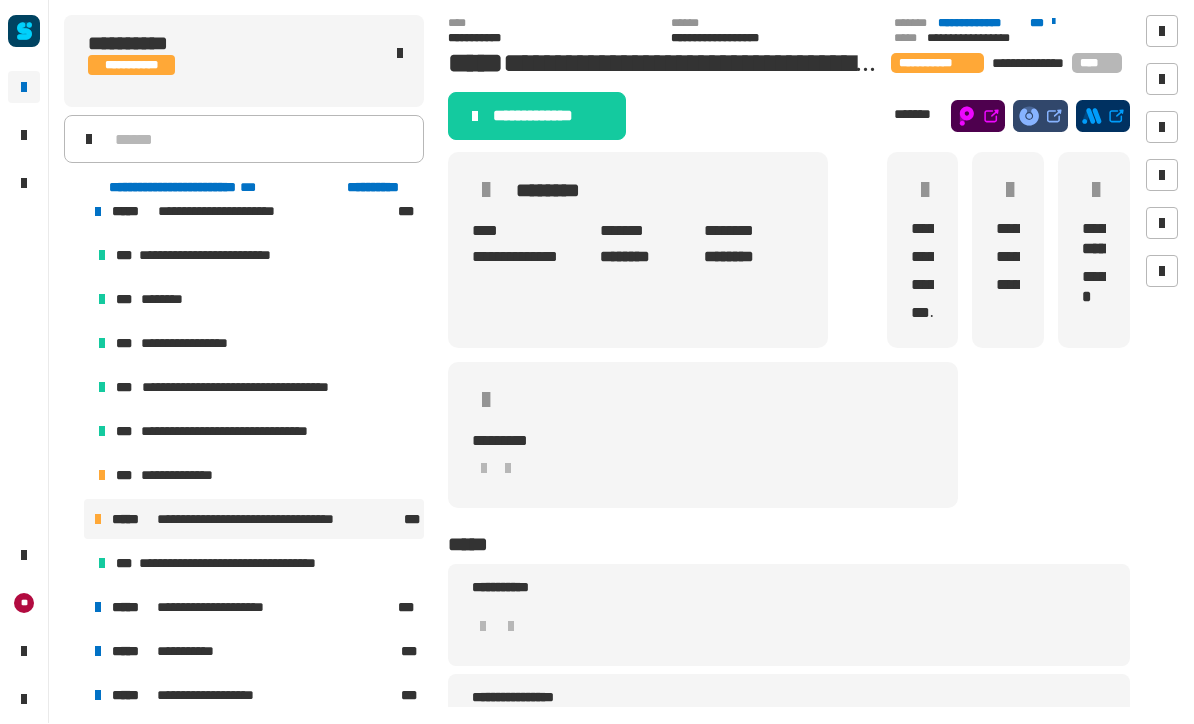 click on "**********" 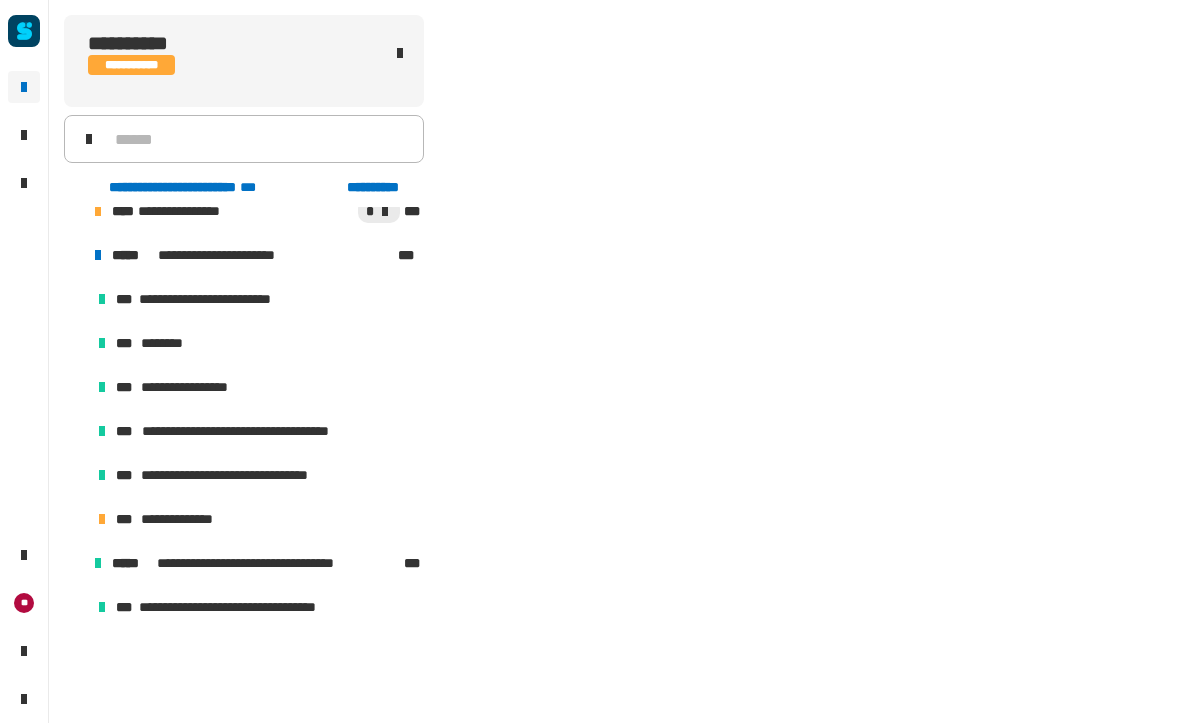 scroll, scrollTop: 0, scrollLeft: 0, axis: both 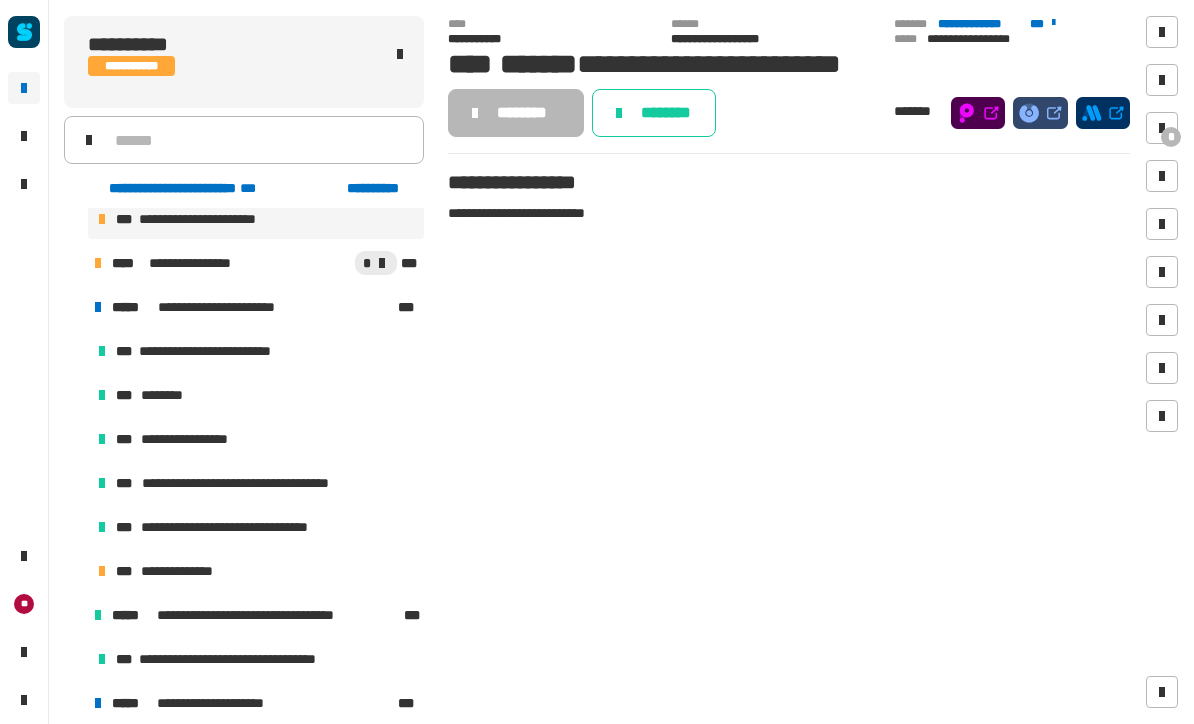 click on "**********" at bounding box center [256, 571] 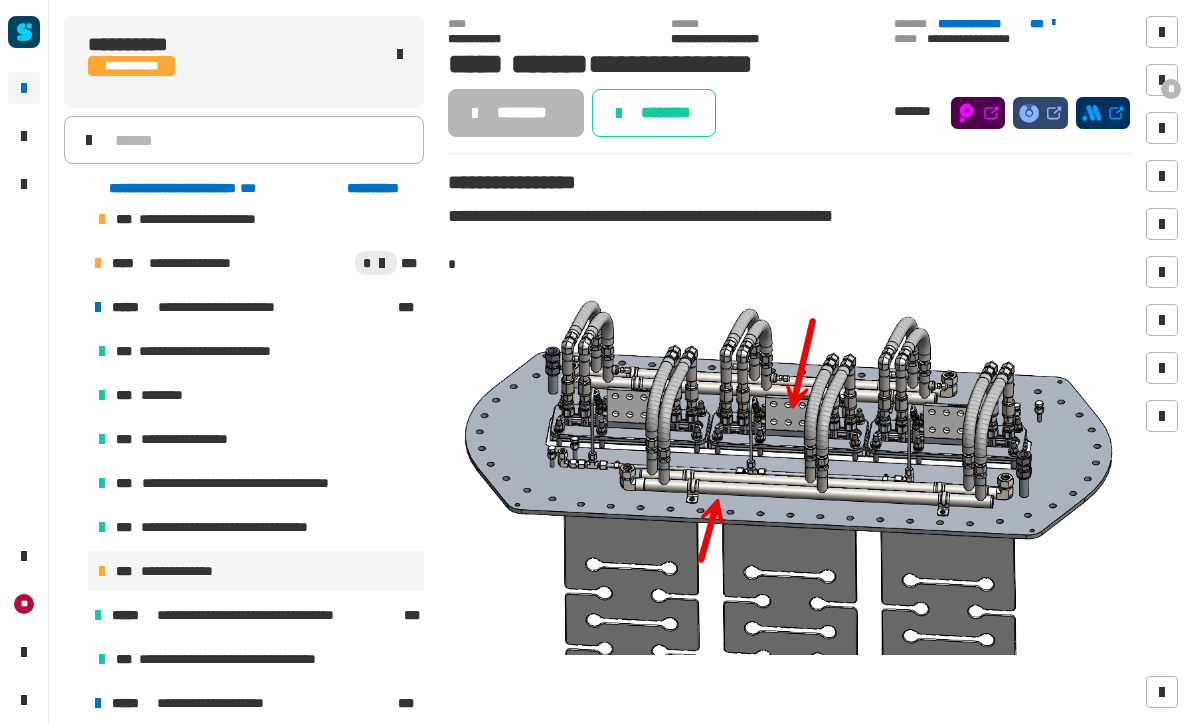 click at bounding box center (1162, 80) 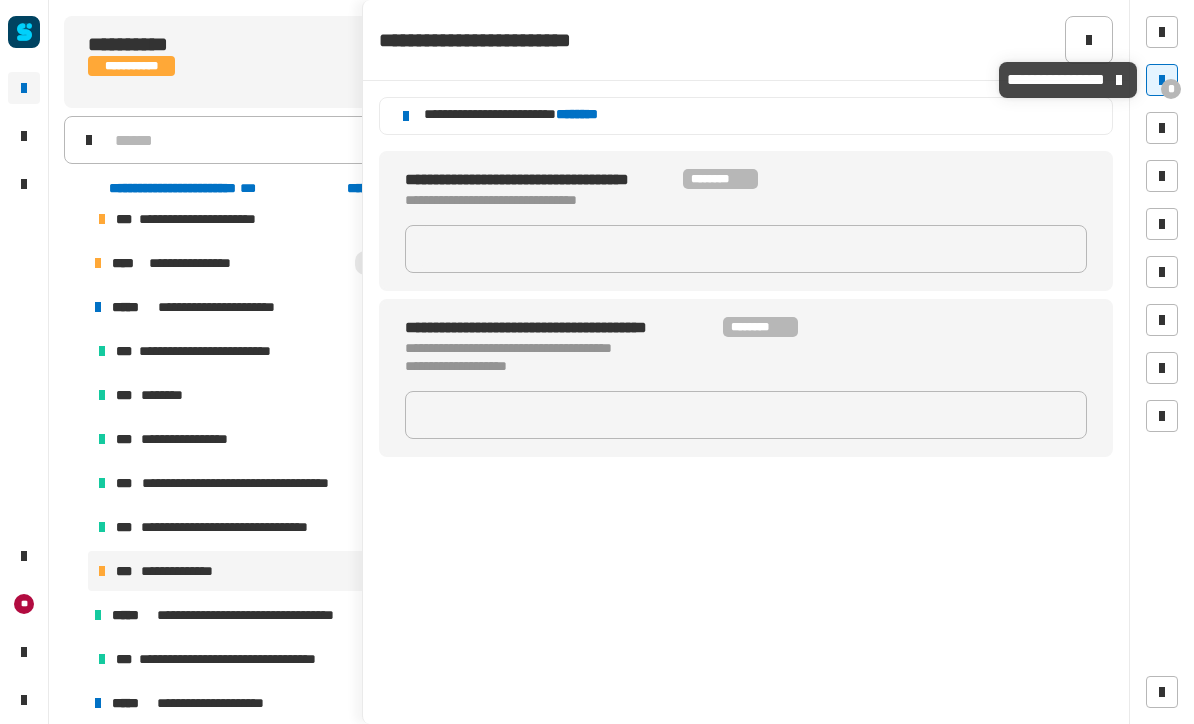 click 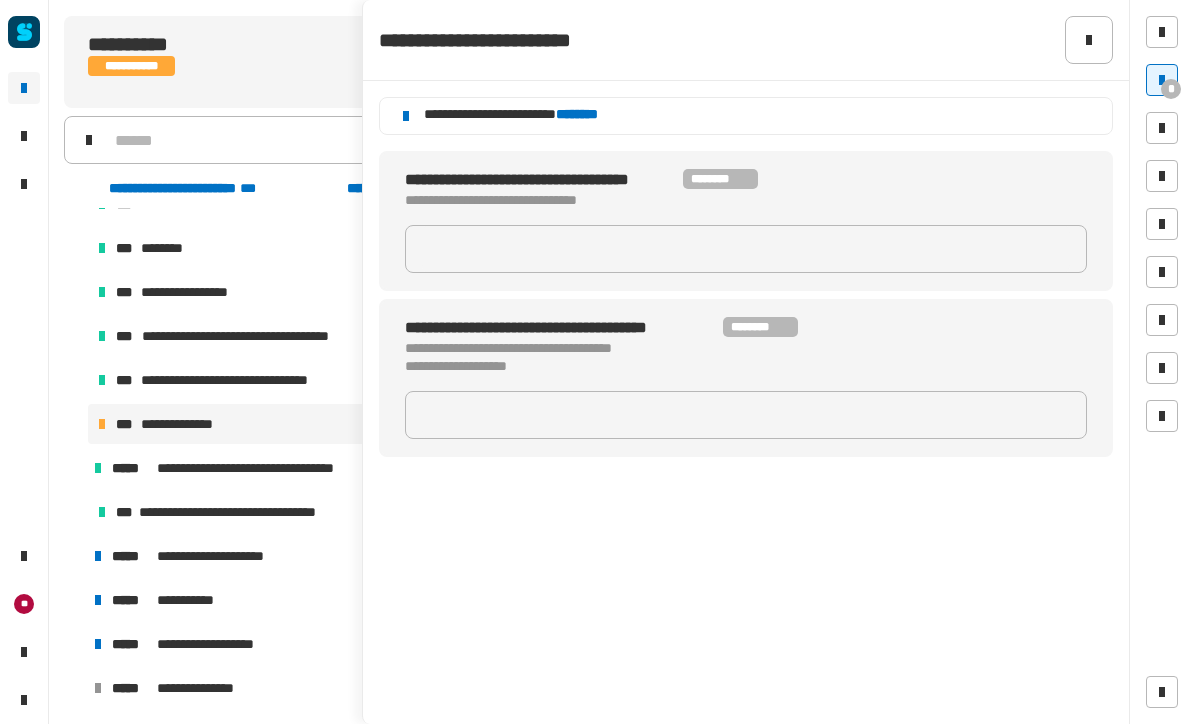 scroll, scrollTop: 204, scrollLeft: 0, axis: vertical 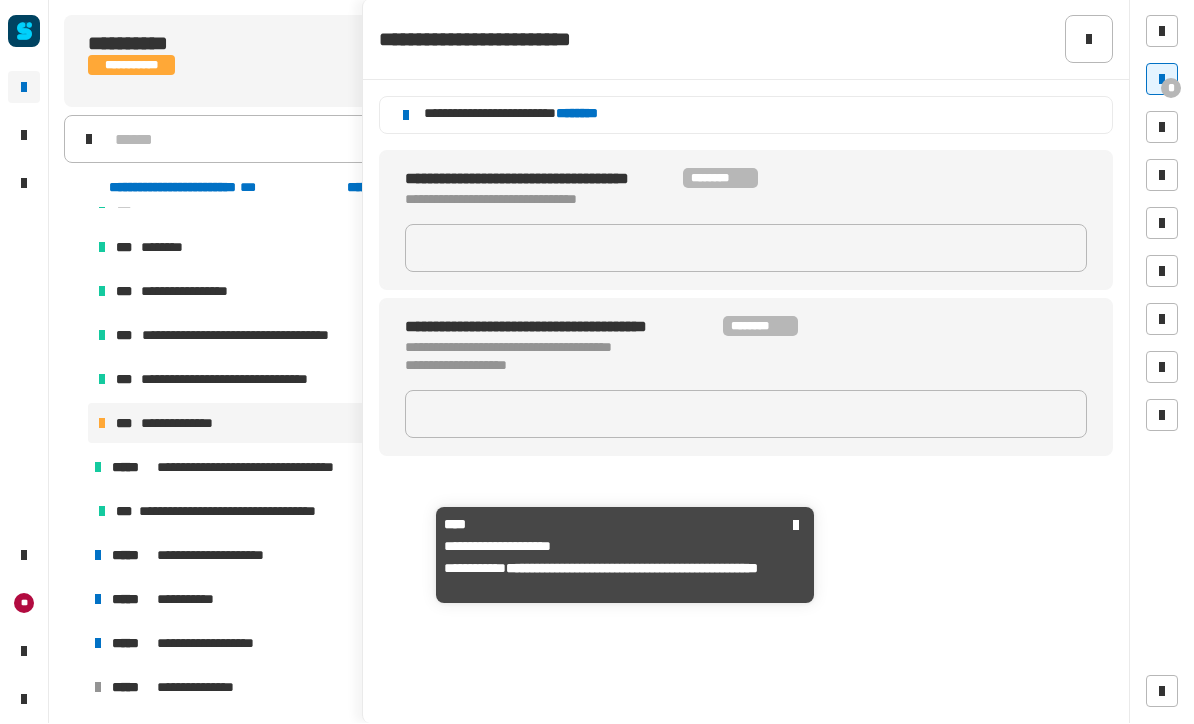 click on "**********" at bounding box center [253, 556] 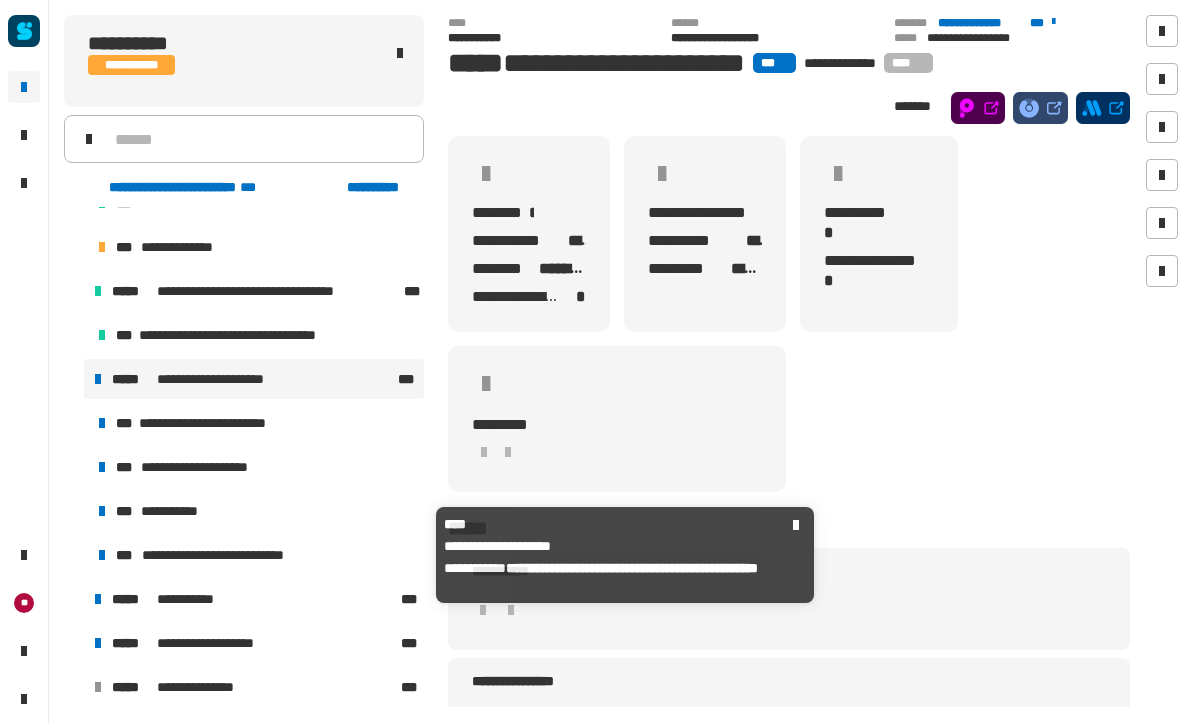 scroll, scrollTop: 380, scrollLeft: 0, axis: vertical 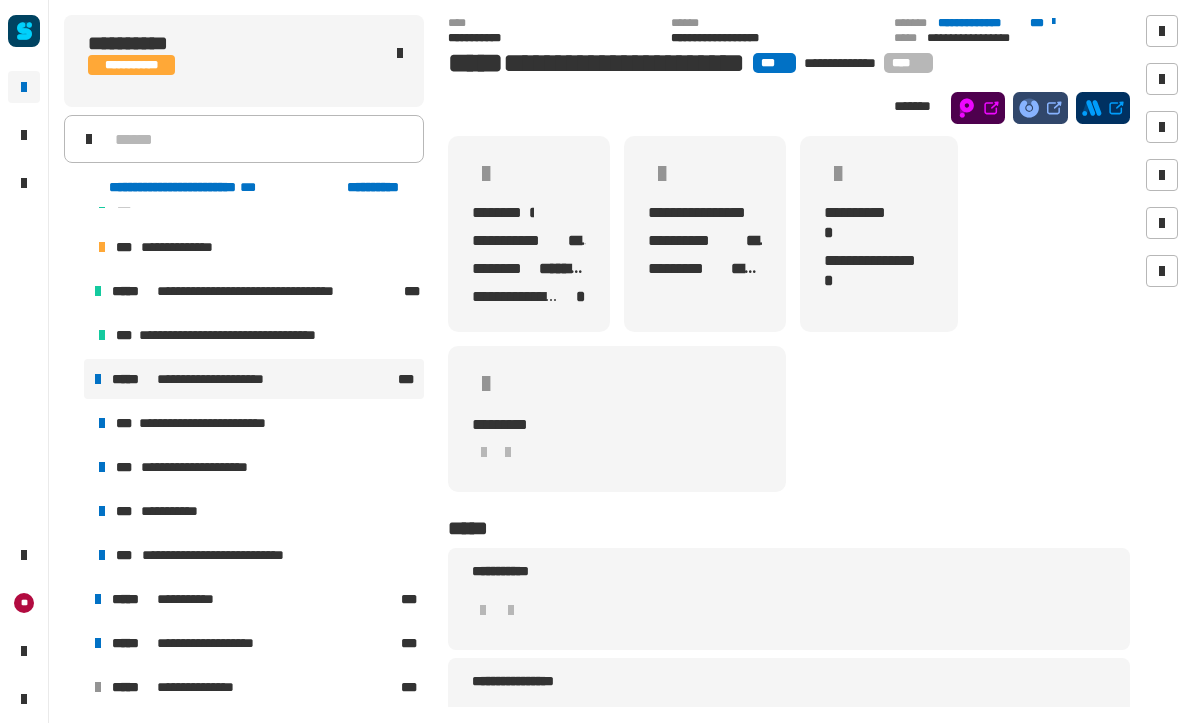 click on "**********" at bounding box center (254, 600) 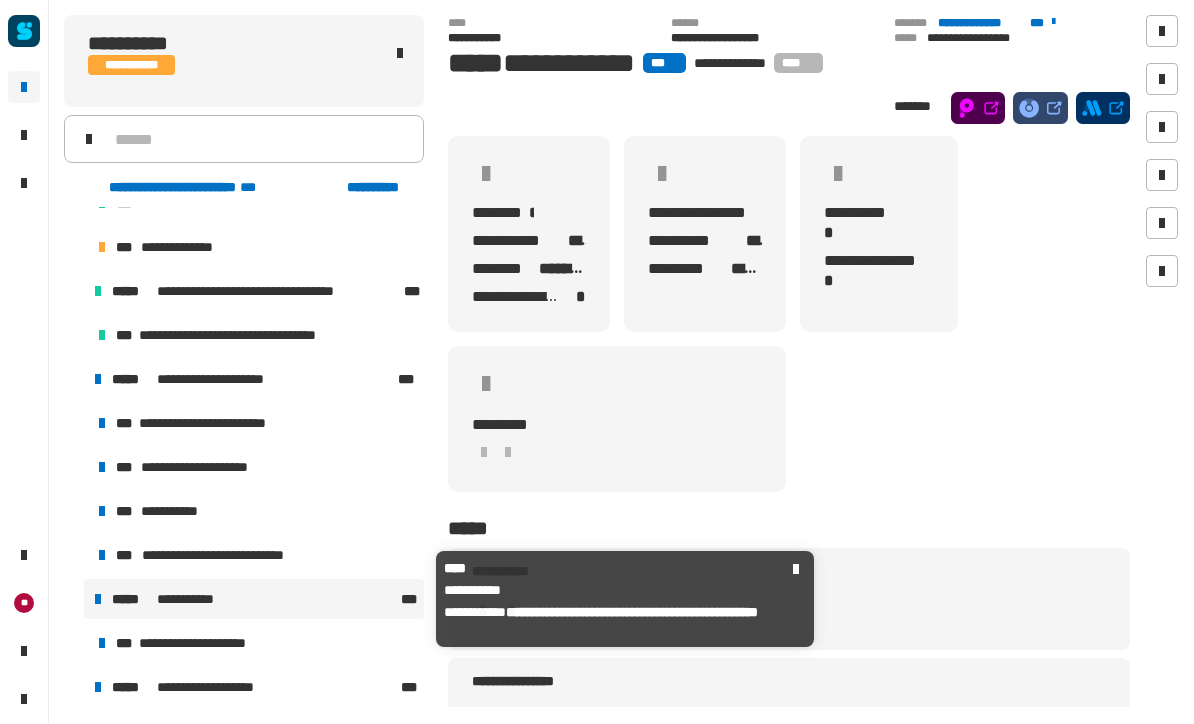 click on "**********" at bounding box center (254, 600) 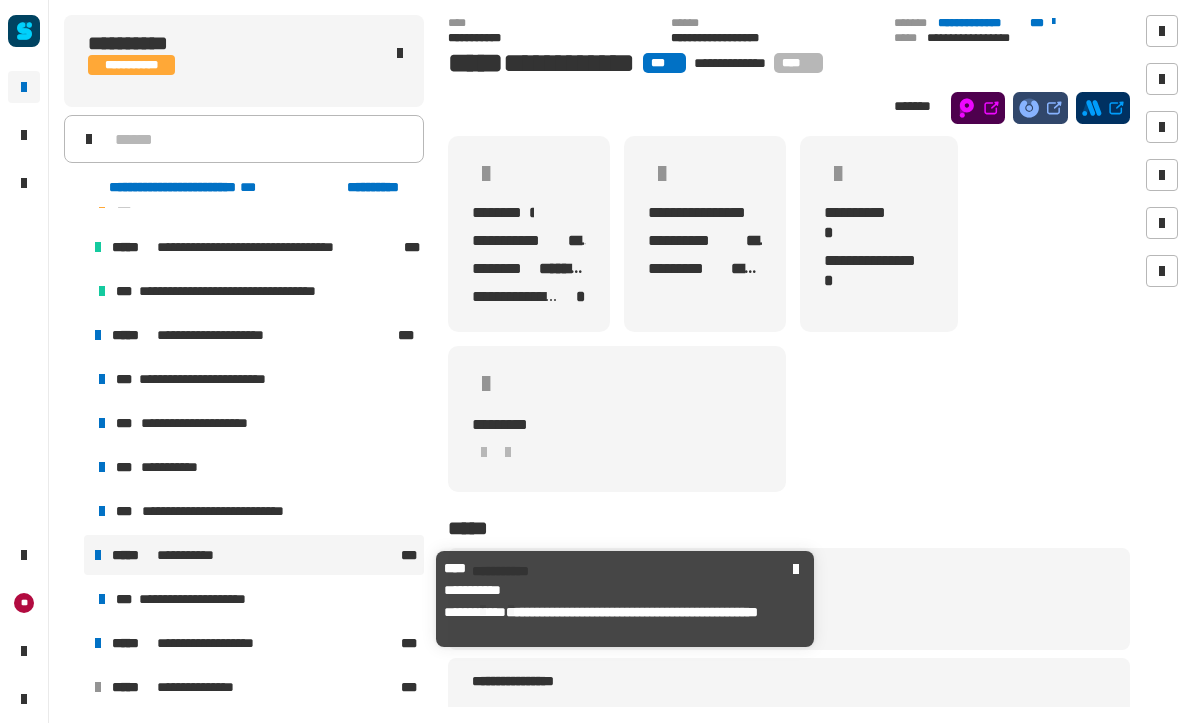 scroll, scrollTop: 424, scrollLeft: 0, axis: vertical 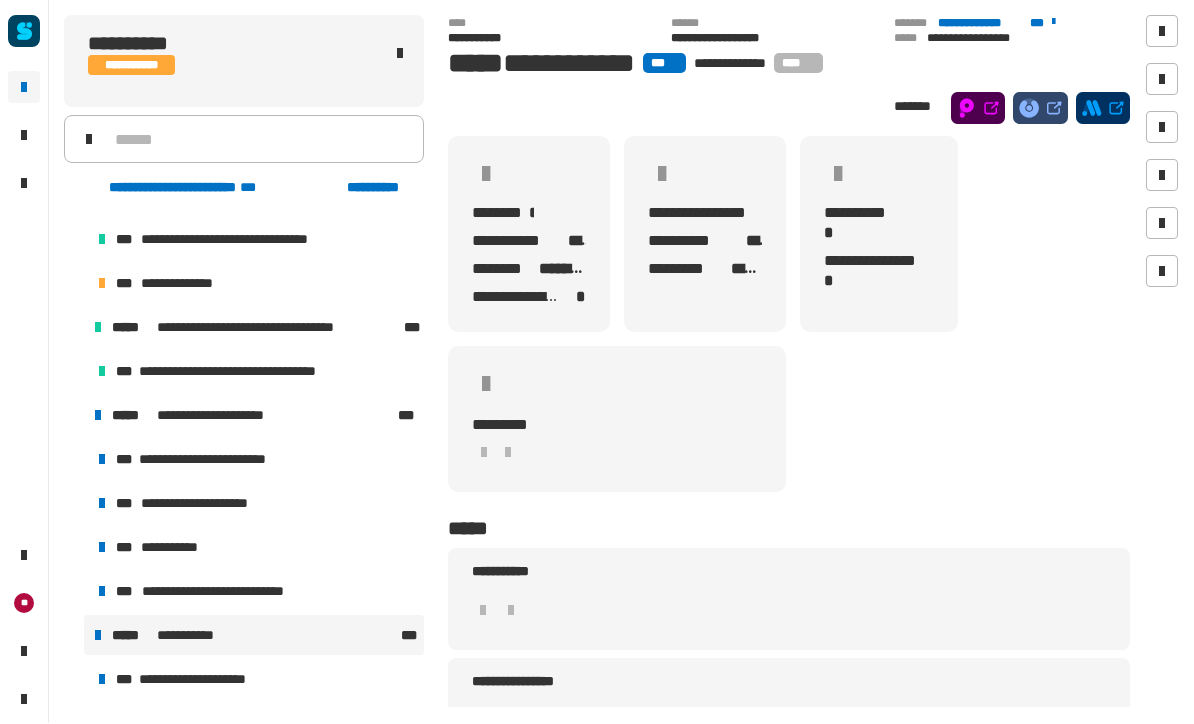 click on "**********" at bounding box center [256, 284] 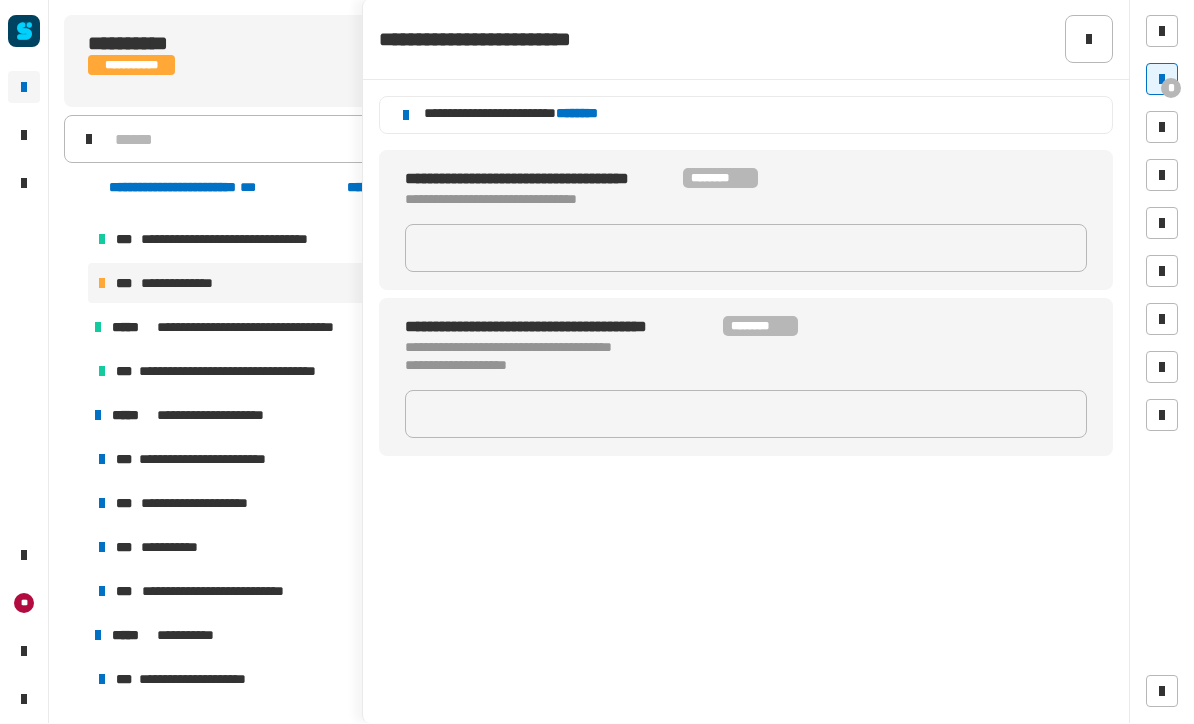 click on "*" at bounding box center (1162, 80) 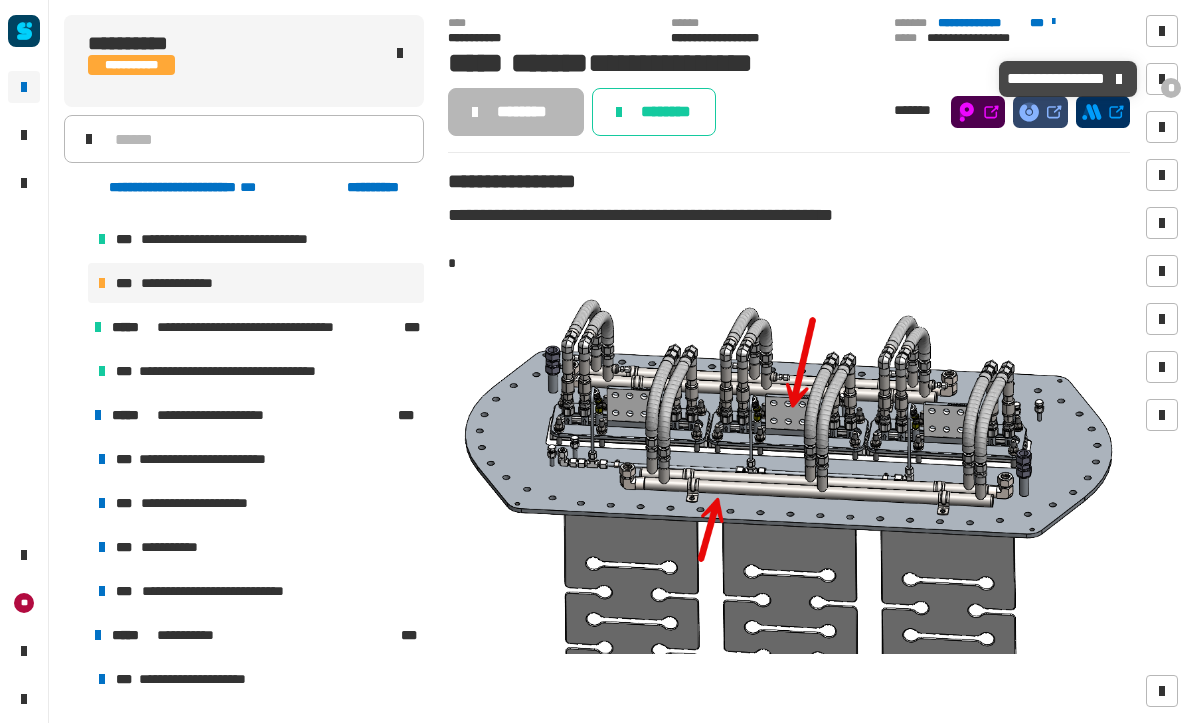 click on "*" at bounding box center [1171, 89] 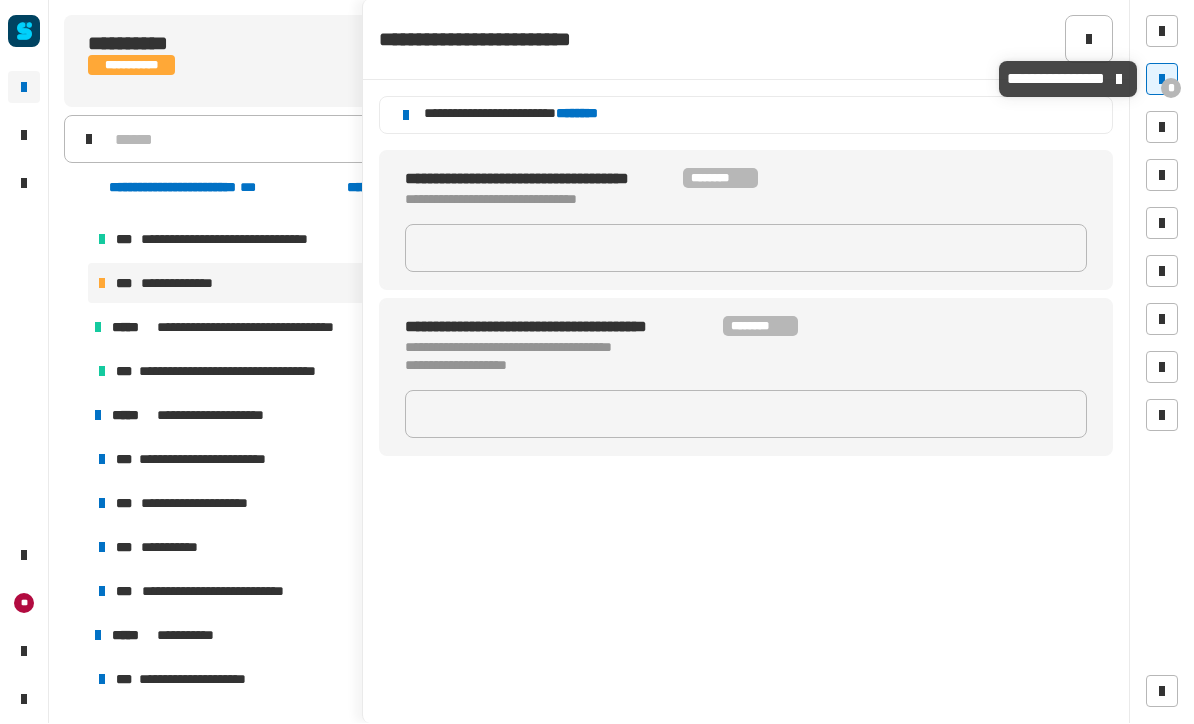 click 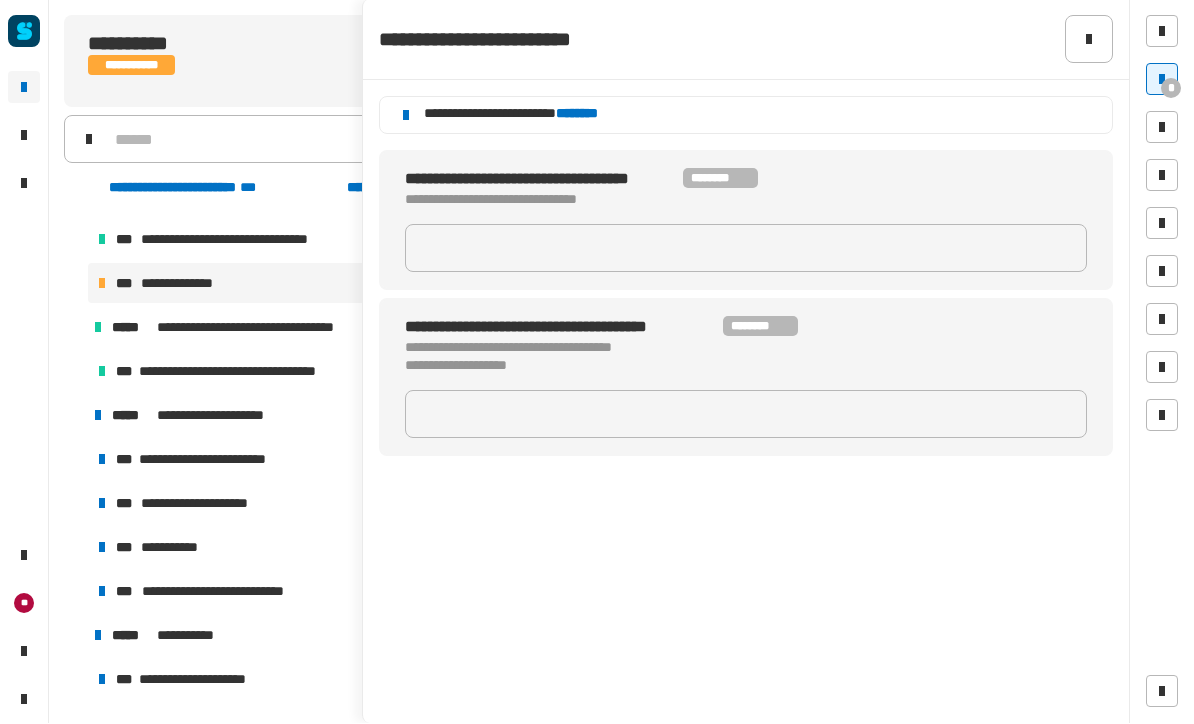 click on "********" 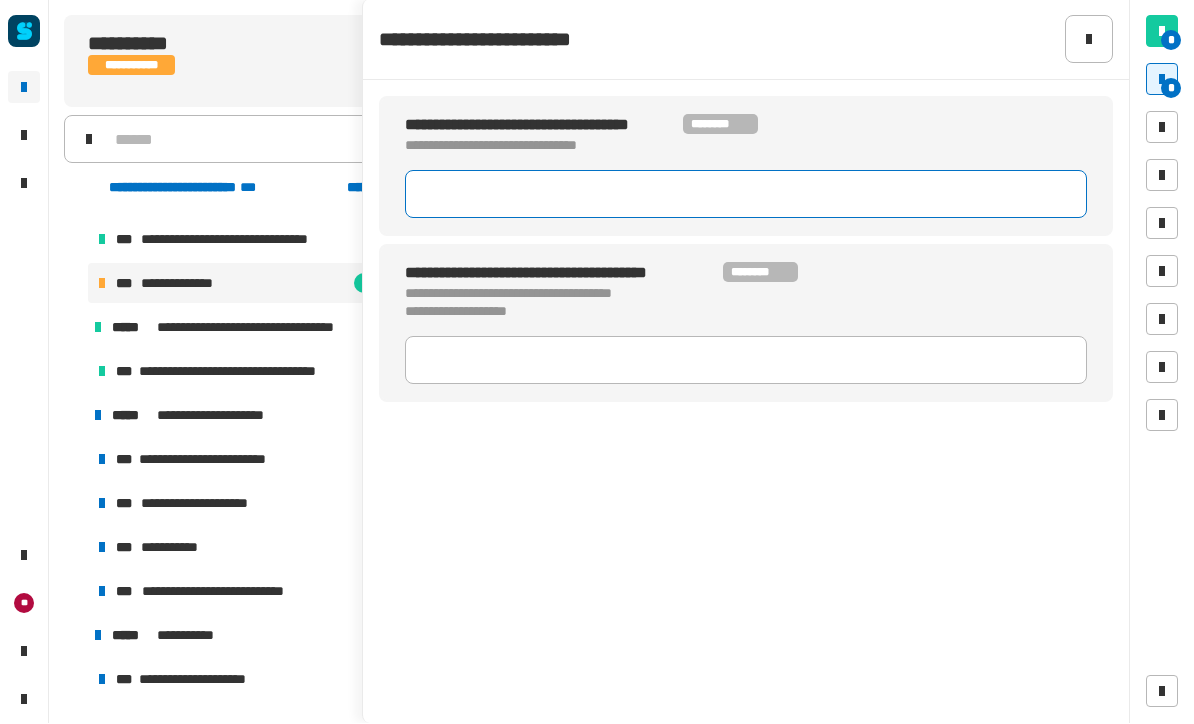 click 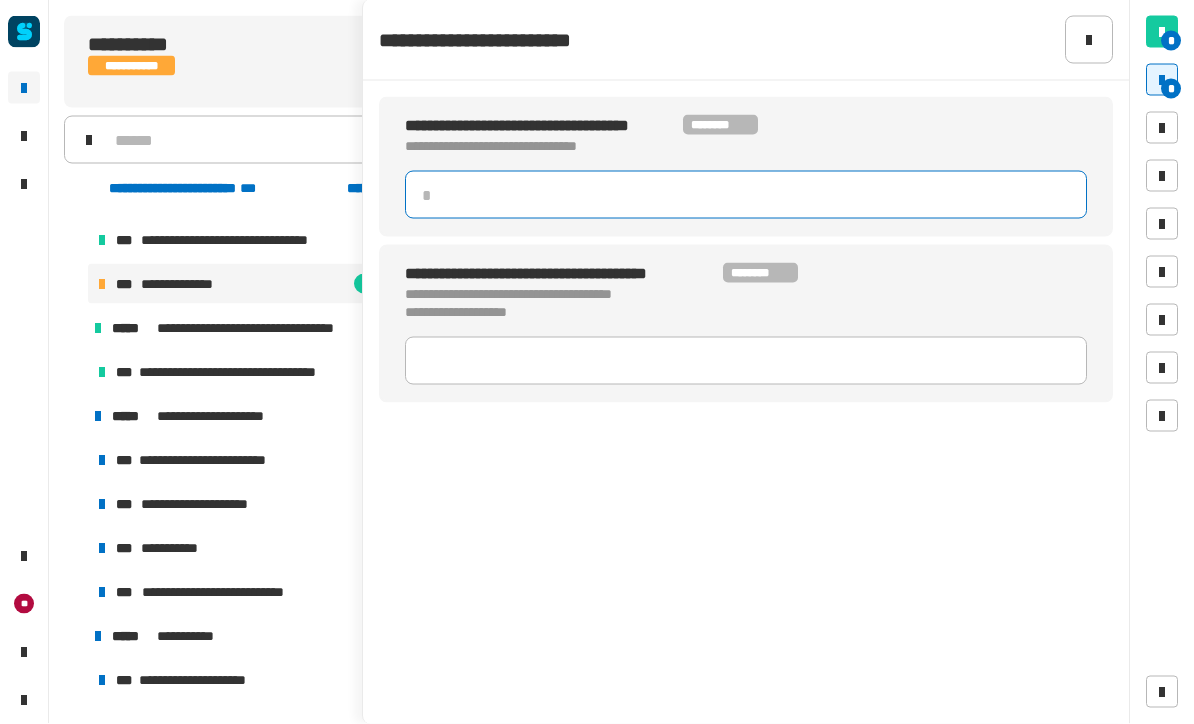 type on "*" 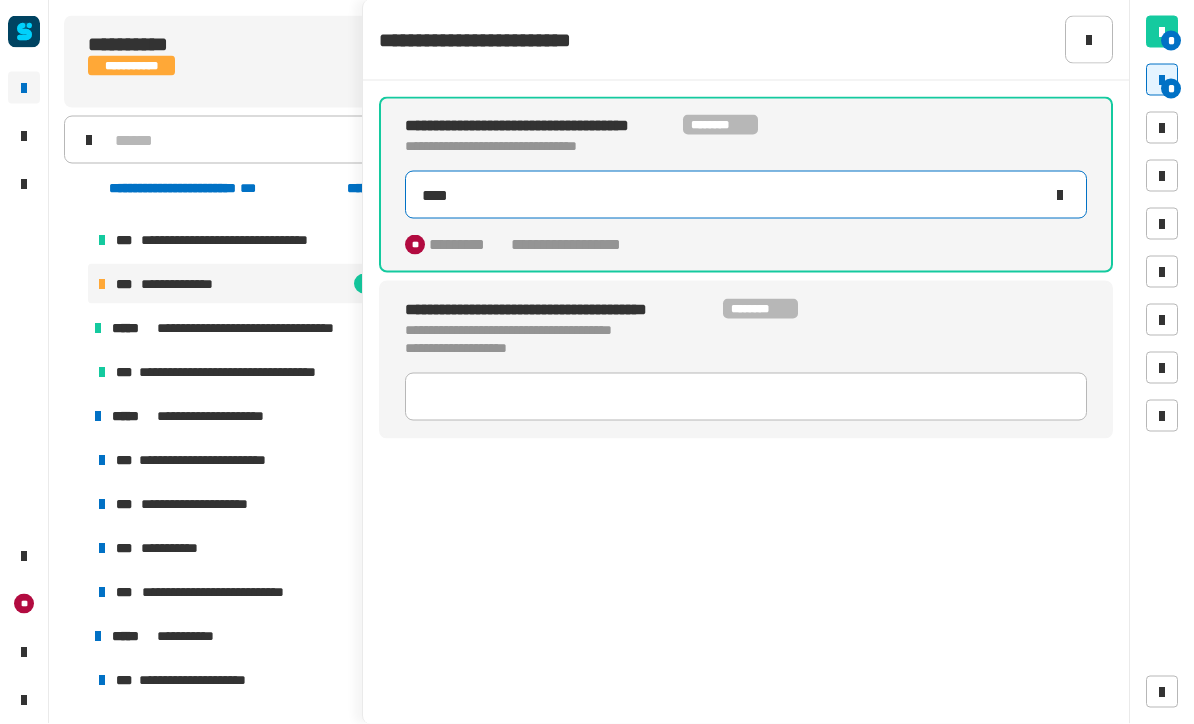 type on "*****" 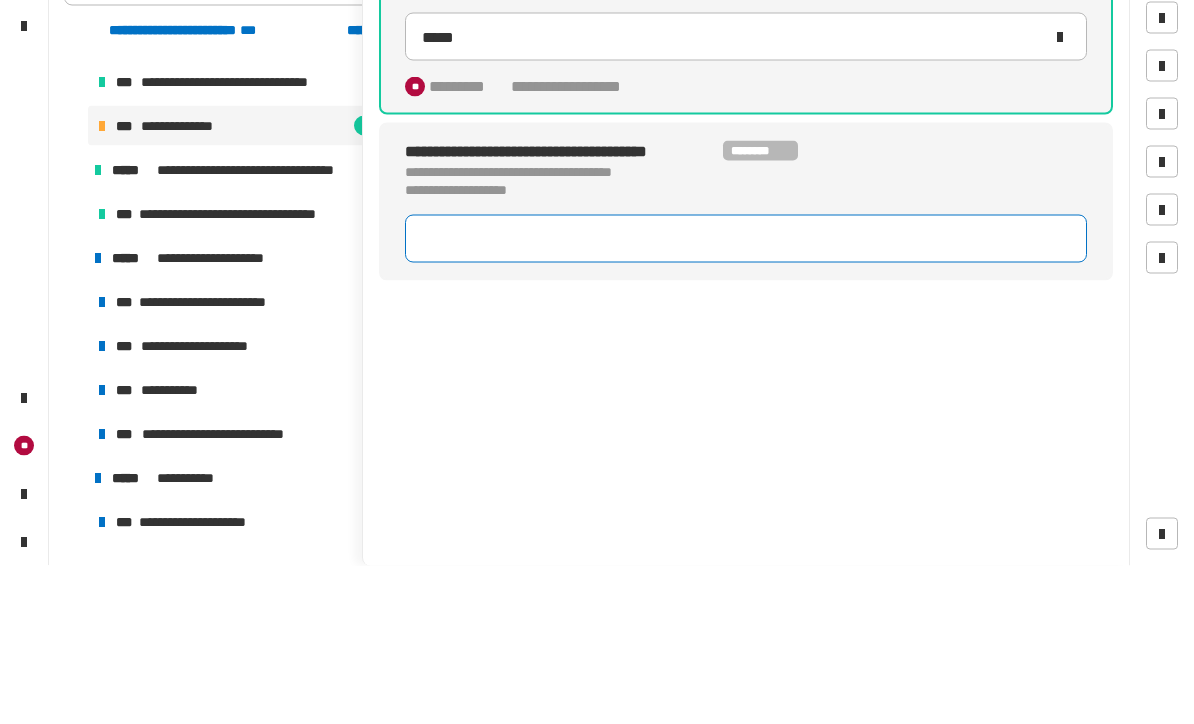 click 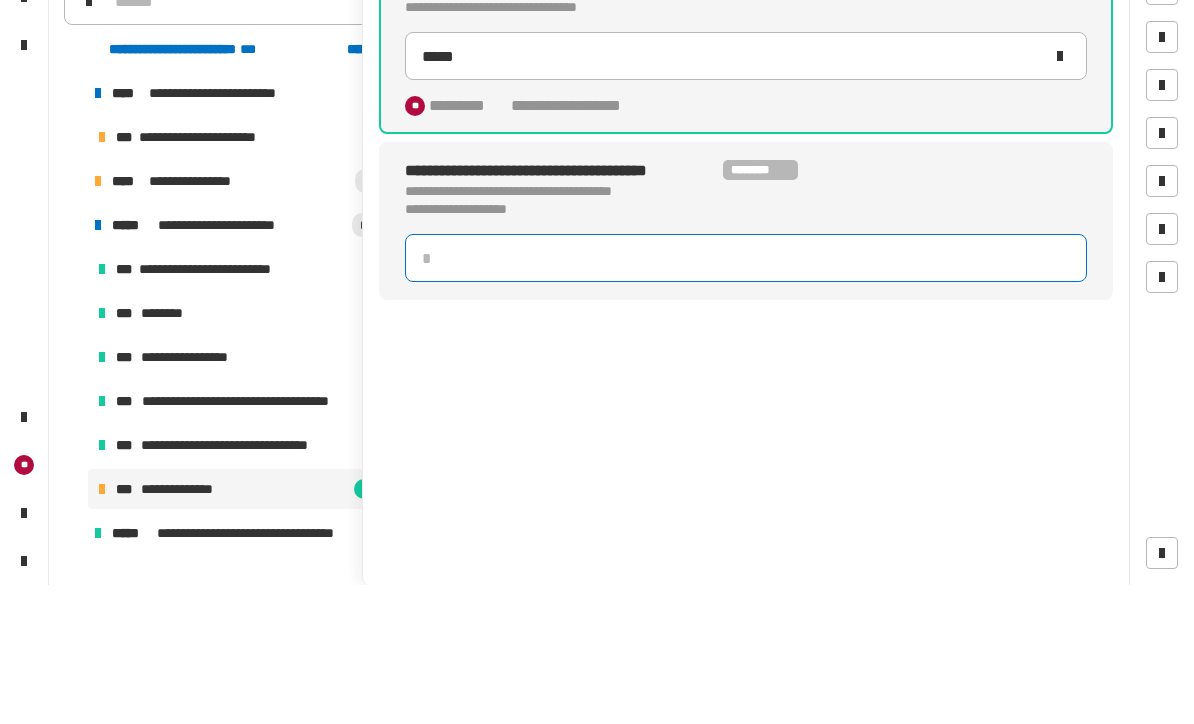 scroll, scrollTop: 0, scrollLeft: 0, axis: both 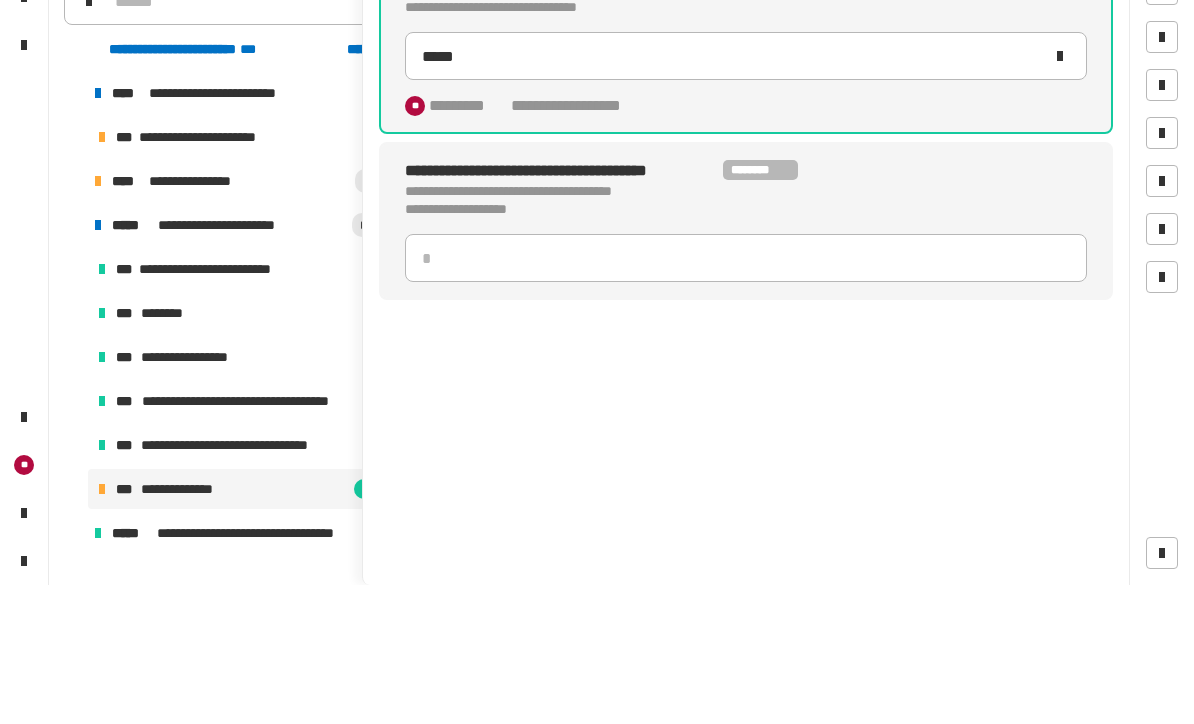 click on "**********" 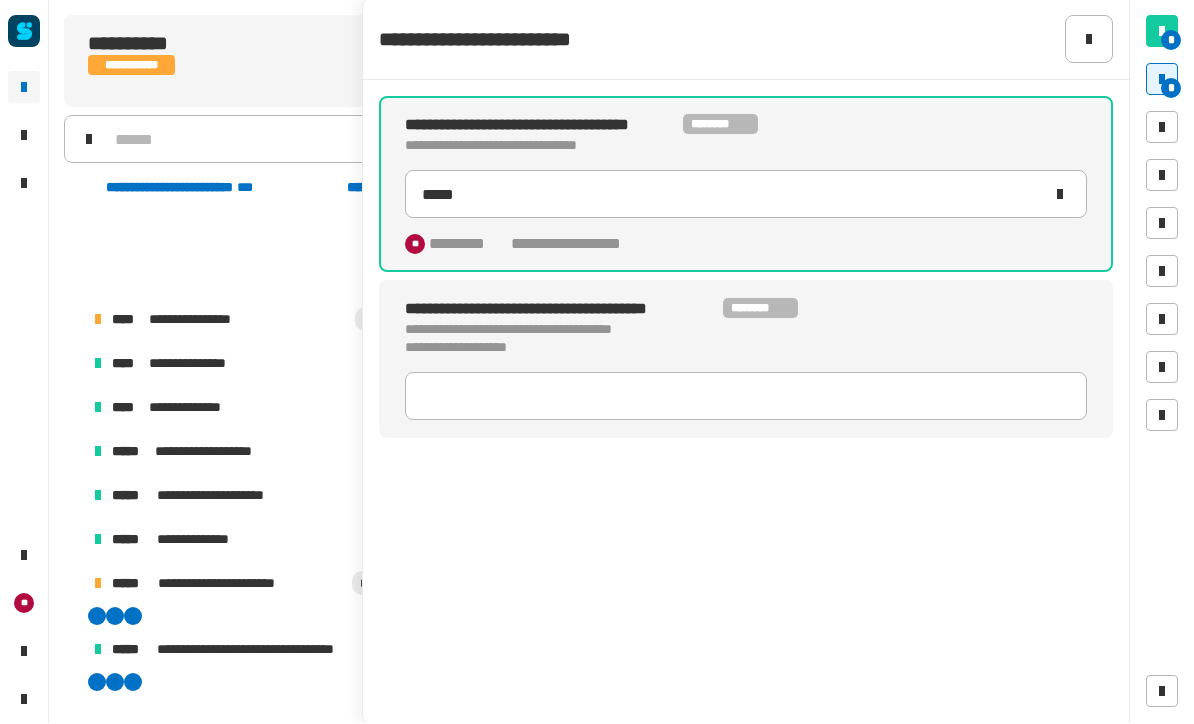scroll, scrollTop: 258, scrollLeft: 0, axis: vertical 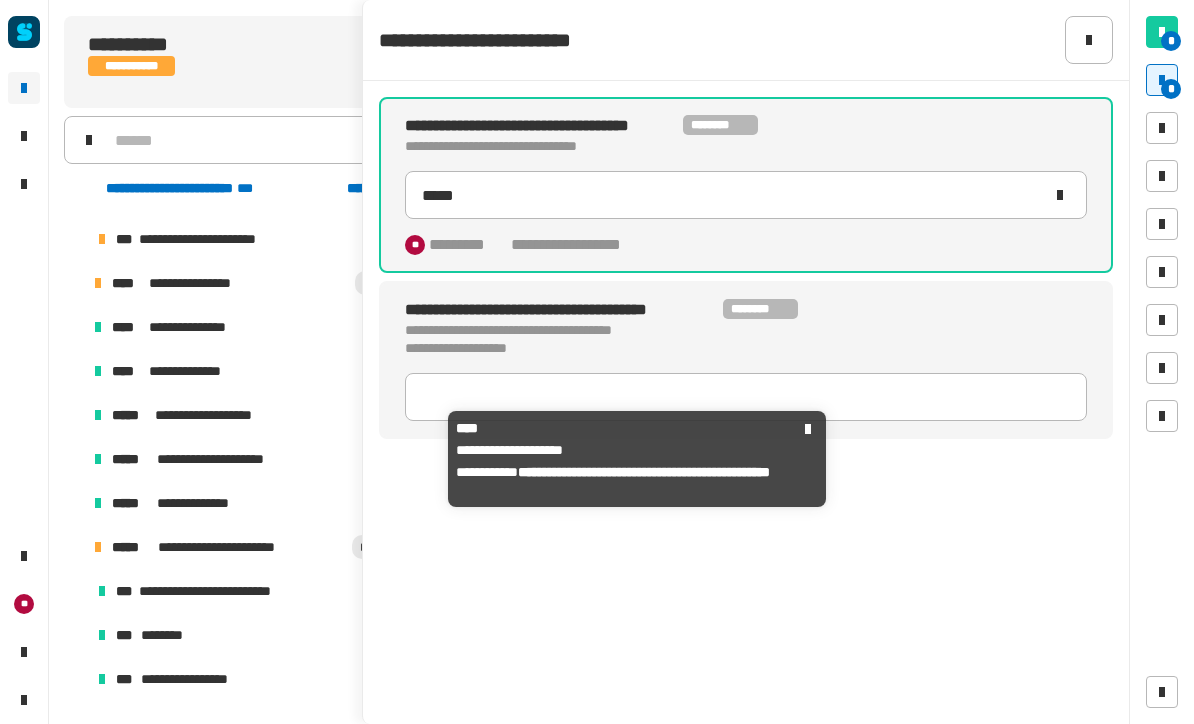 click on "**********" at bounding box center (227, 459) 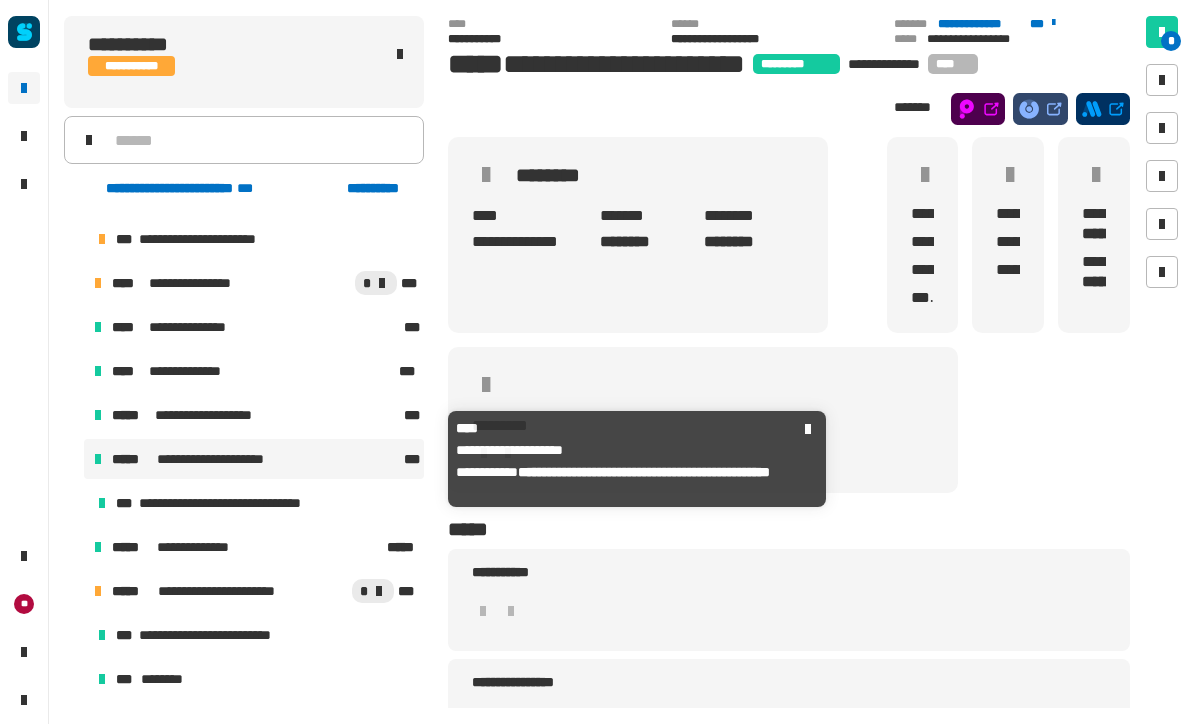 scroll, scrollTop: 175, scrollLeft: 0, axis: vertical 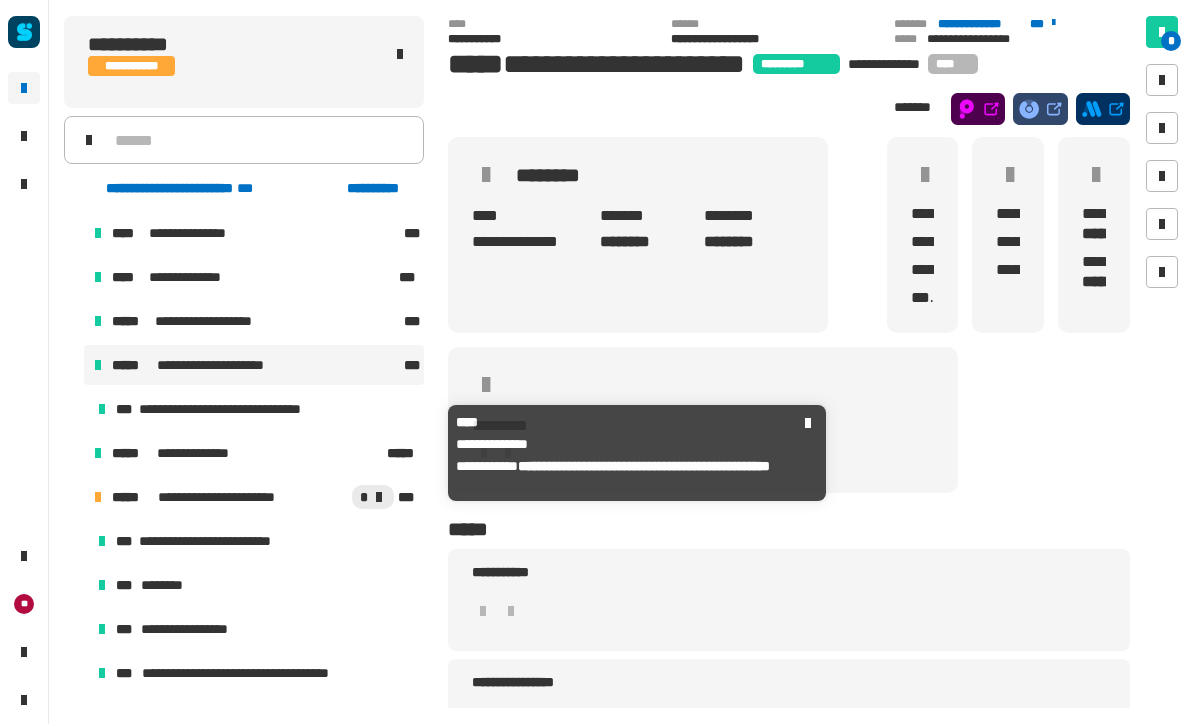click on "**********" at bounding box center (247, 453) 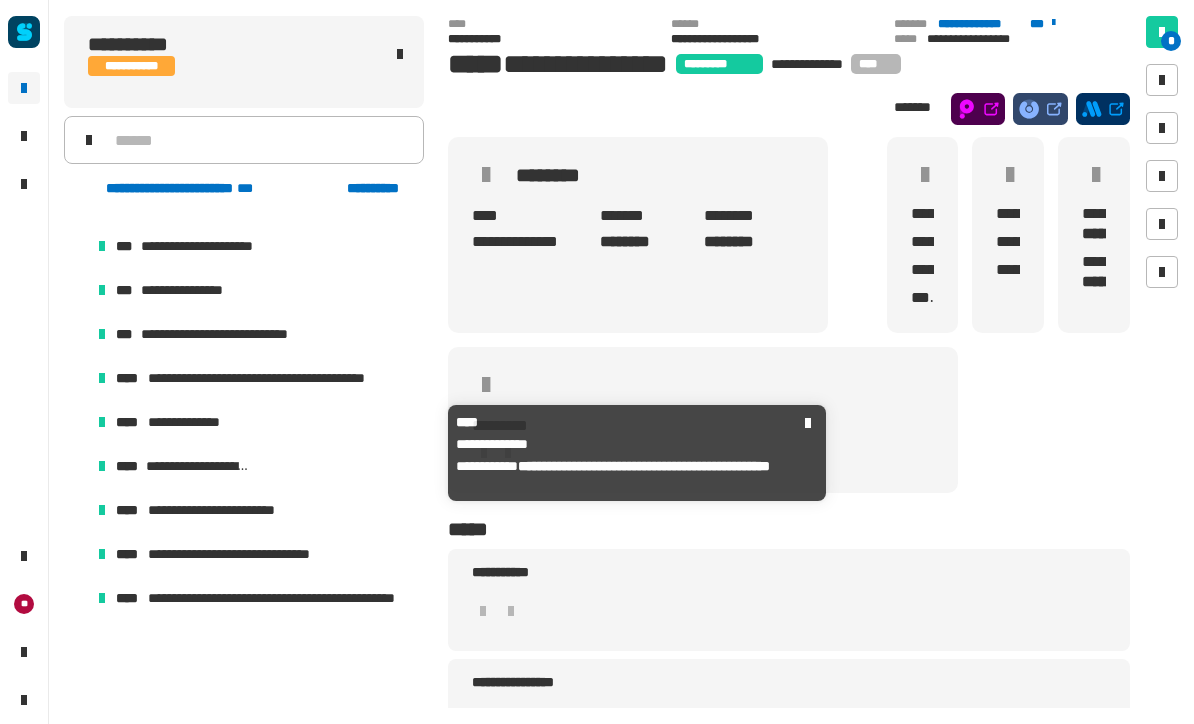 scroll, scrollTop: 650, scrollLeft: 0, axis: vertical 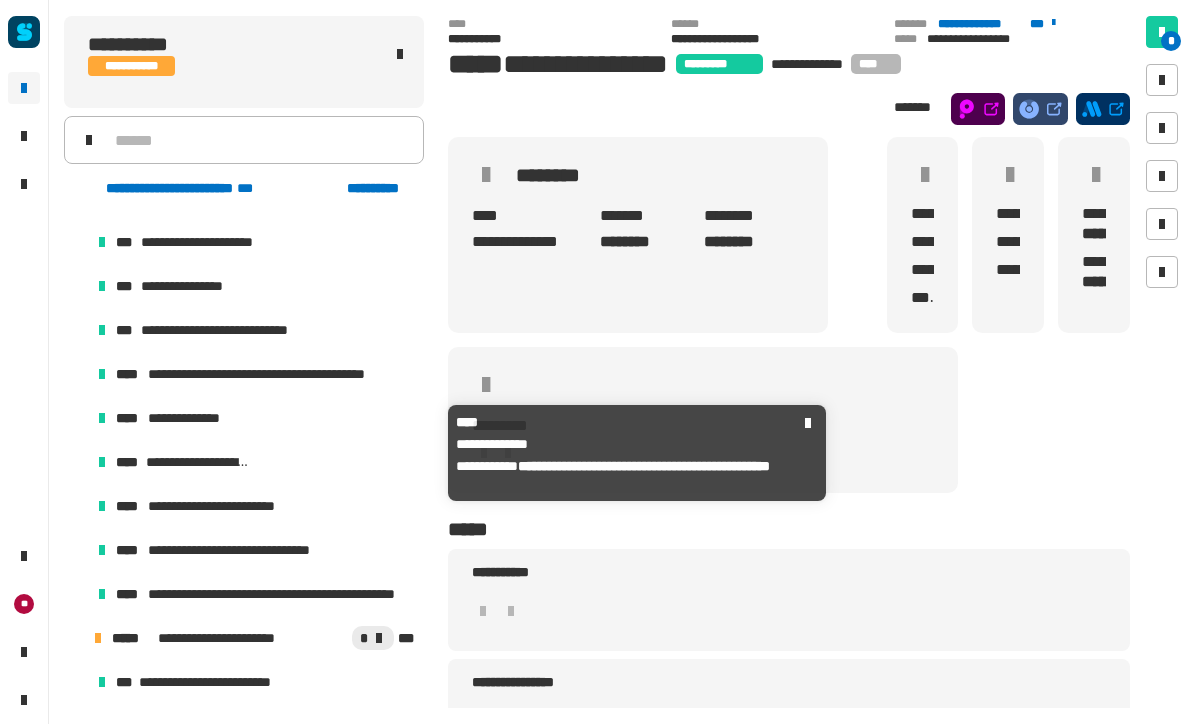 click on "**********" at bounding box center [256, 418] 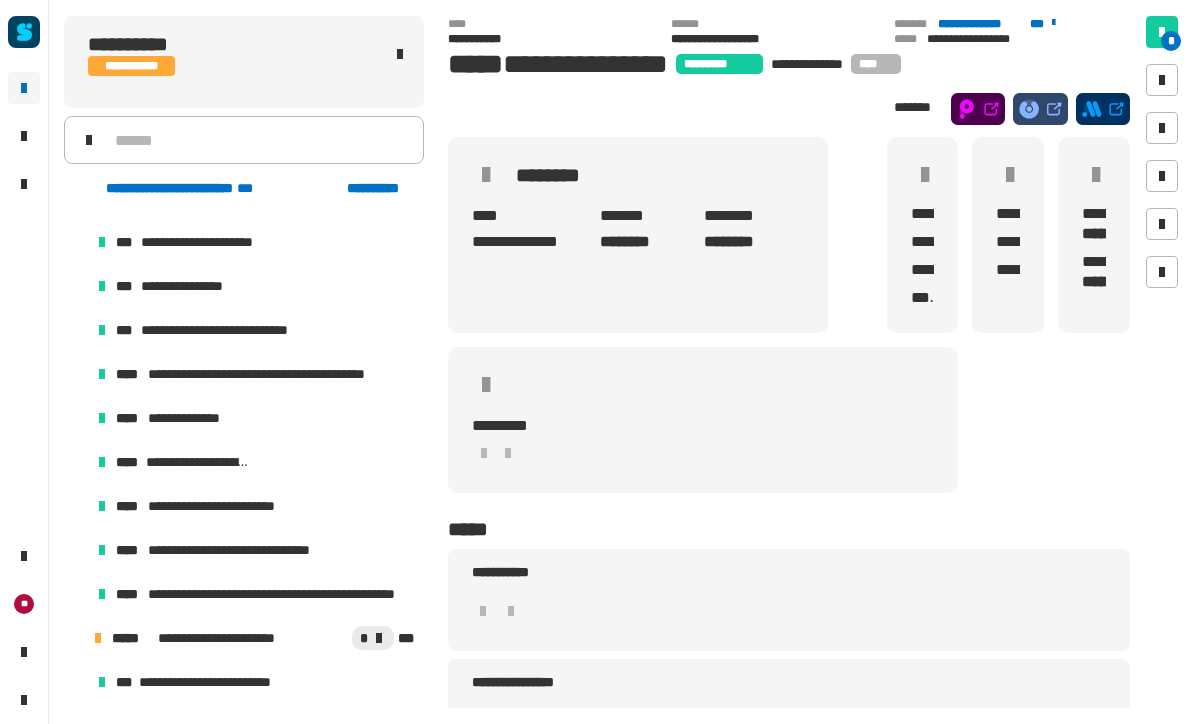 scroll, scrollTop: 962, scrollLeft: 0, axis: vertical 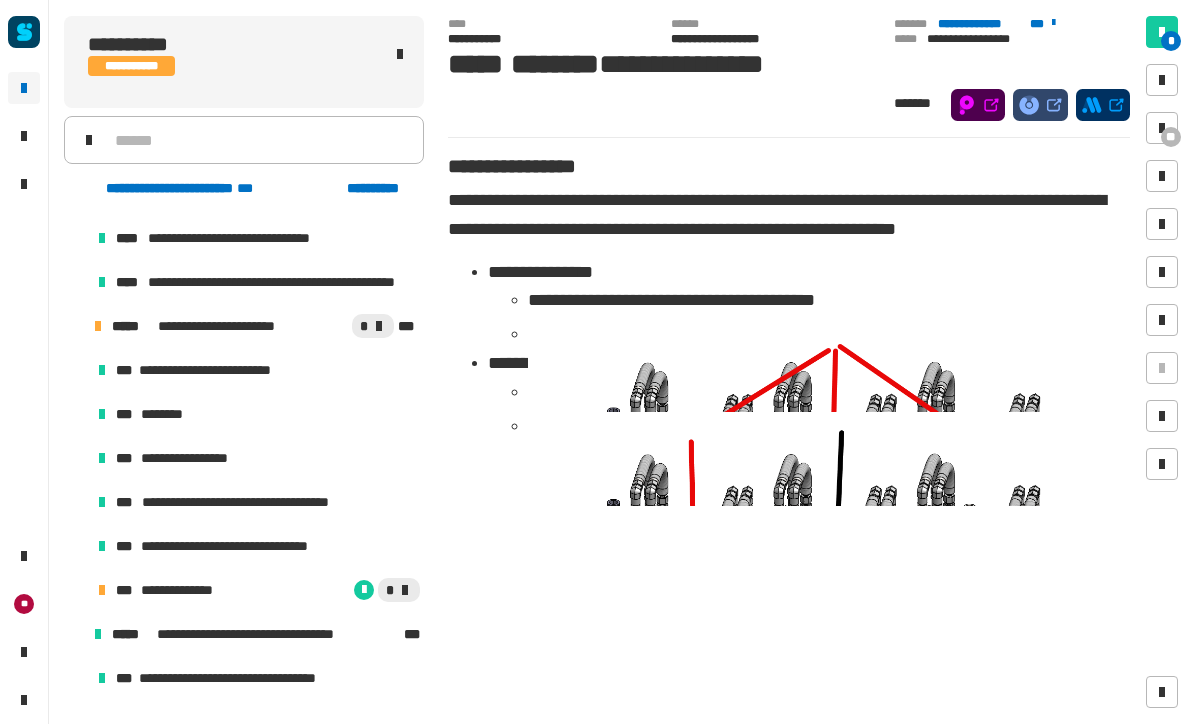 click on "**" at bounding box center [1171, 137] 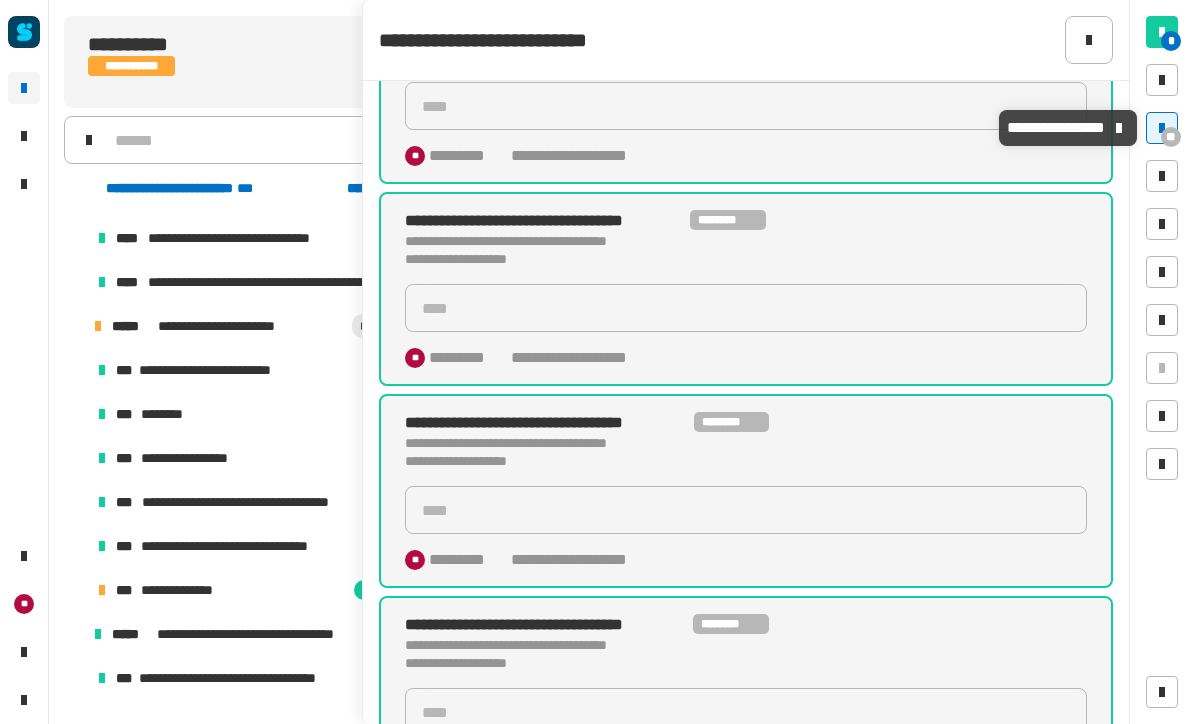 scroll, scrollTop: 495, scrollLeft: 0, axis: vertical 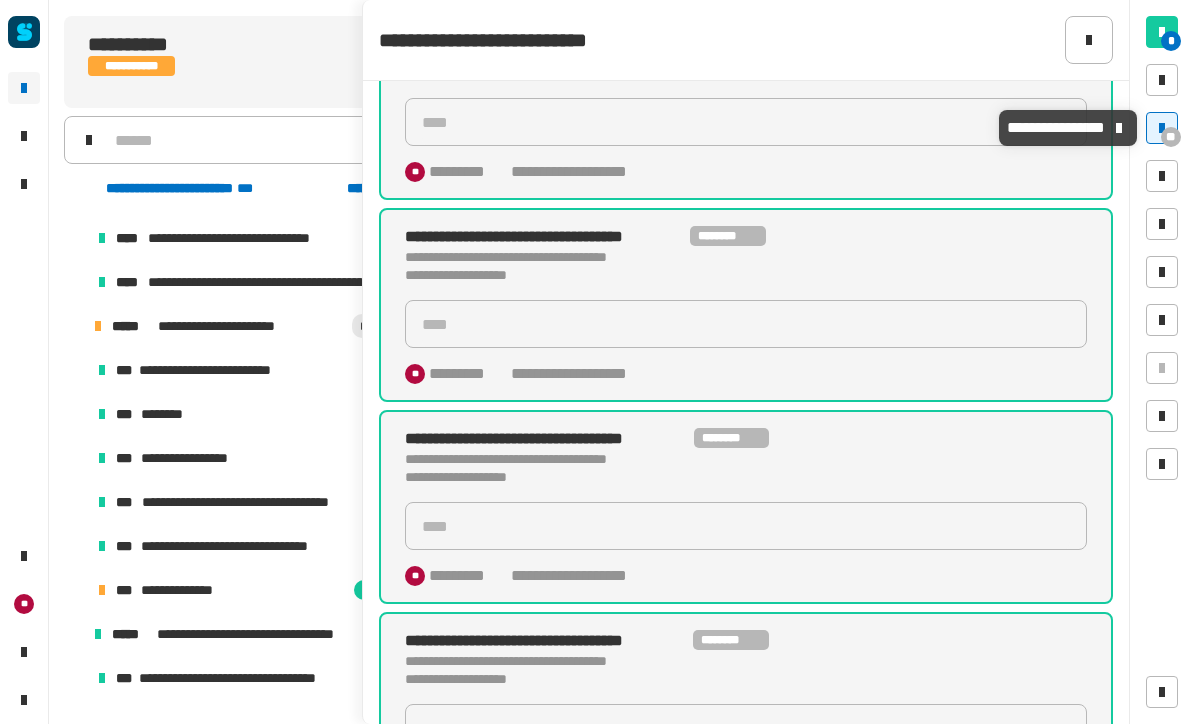 click on "**" at bounding box center (1162, 128) 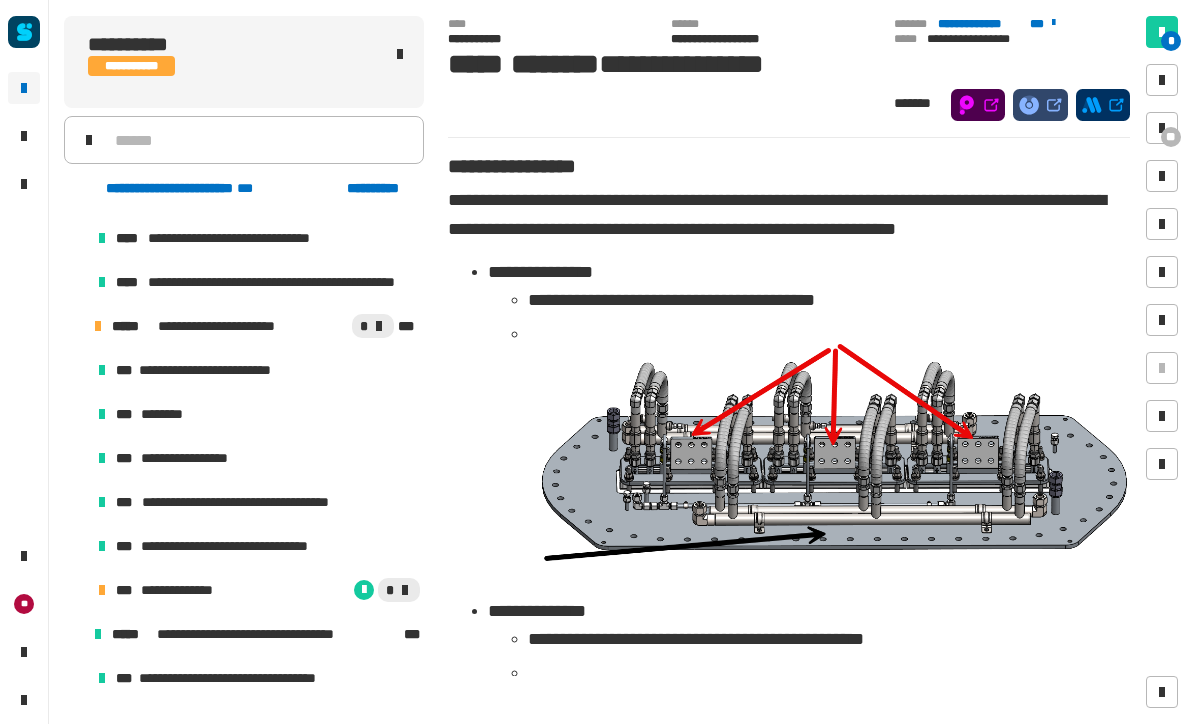 click on "**********" at bounding box center (256, 590) 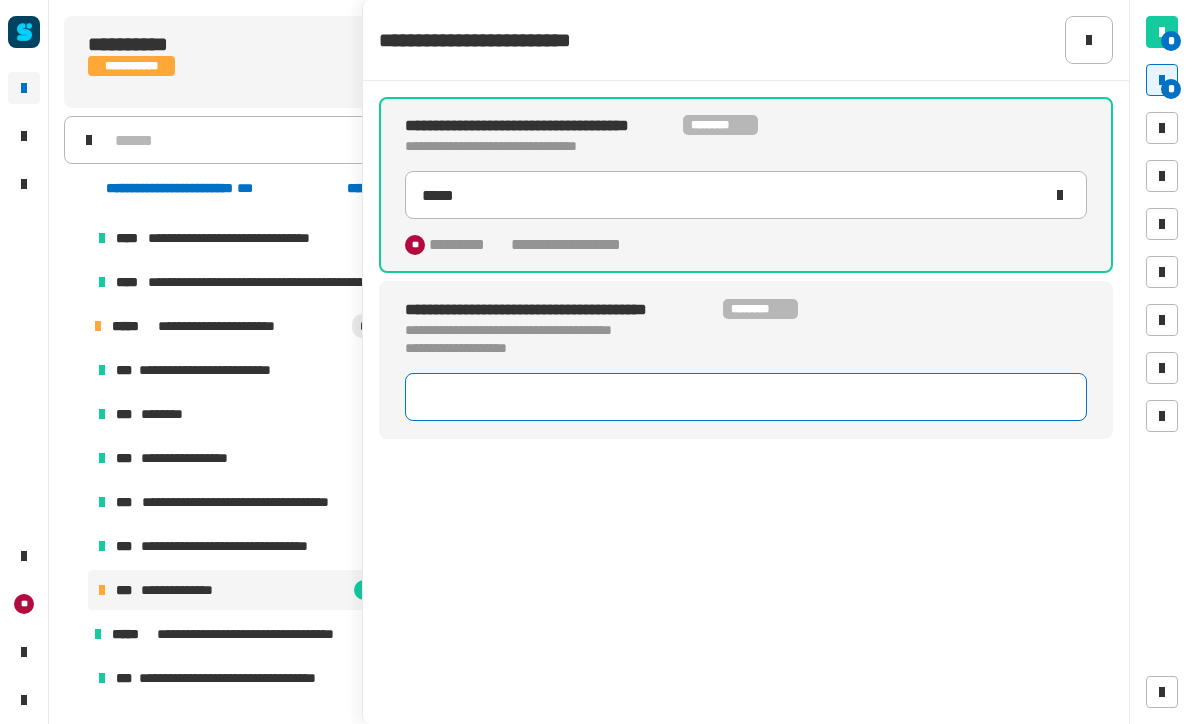 click 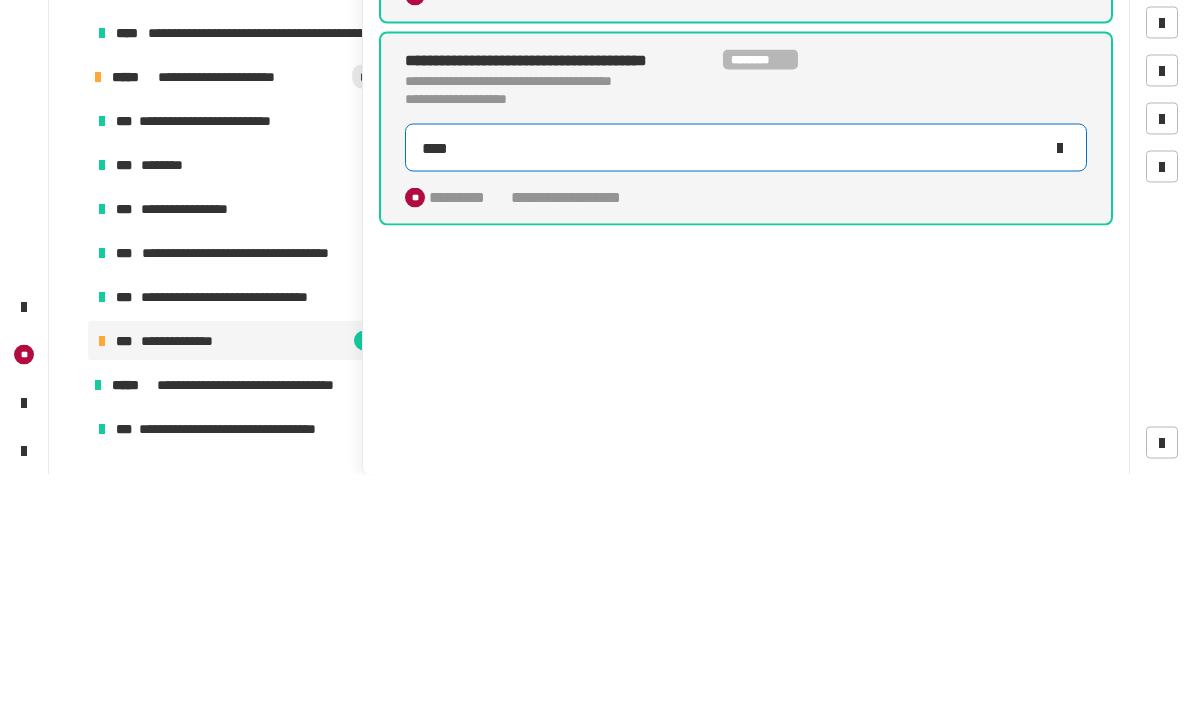 type on "****" 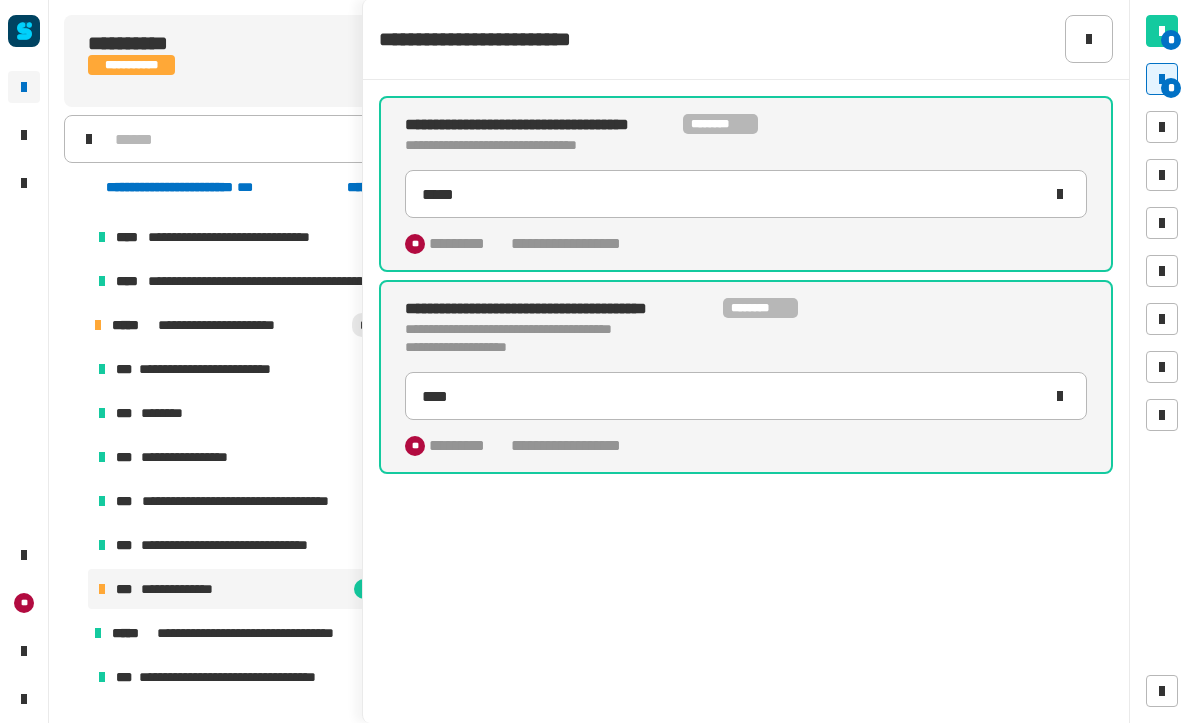 click on "*" at bounding box center [1171, 89] 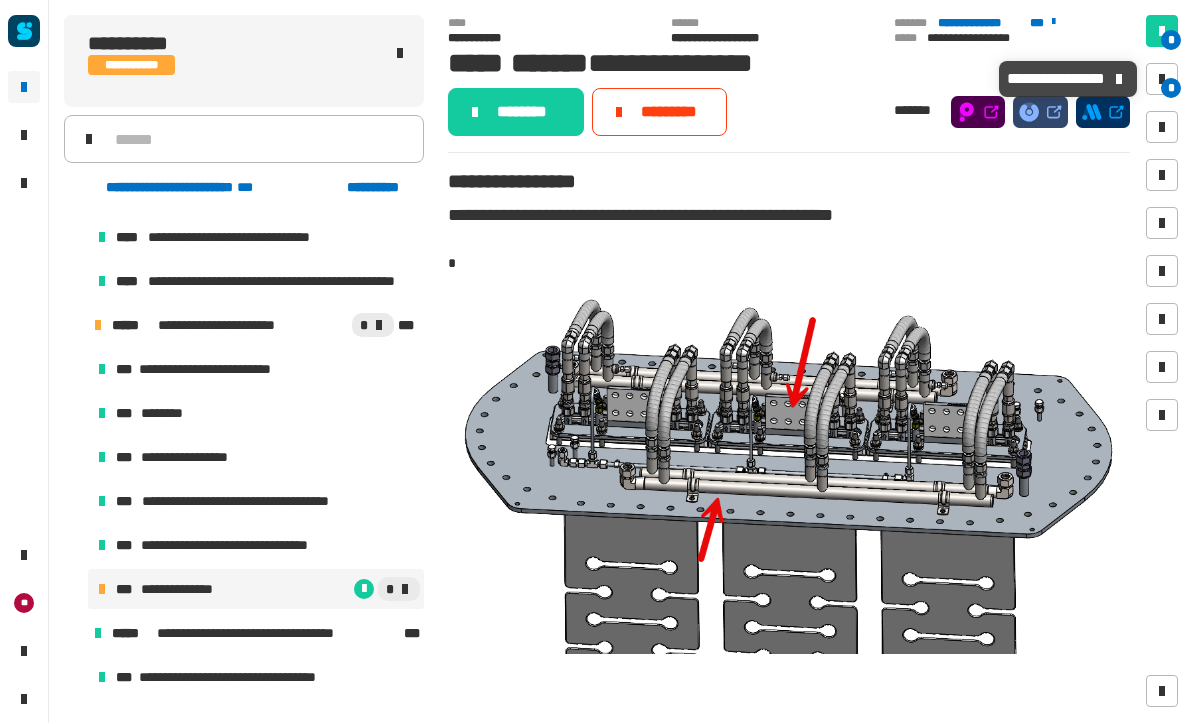 click on "********" 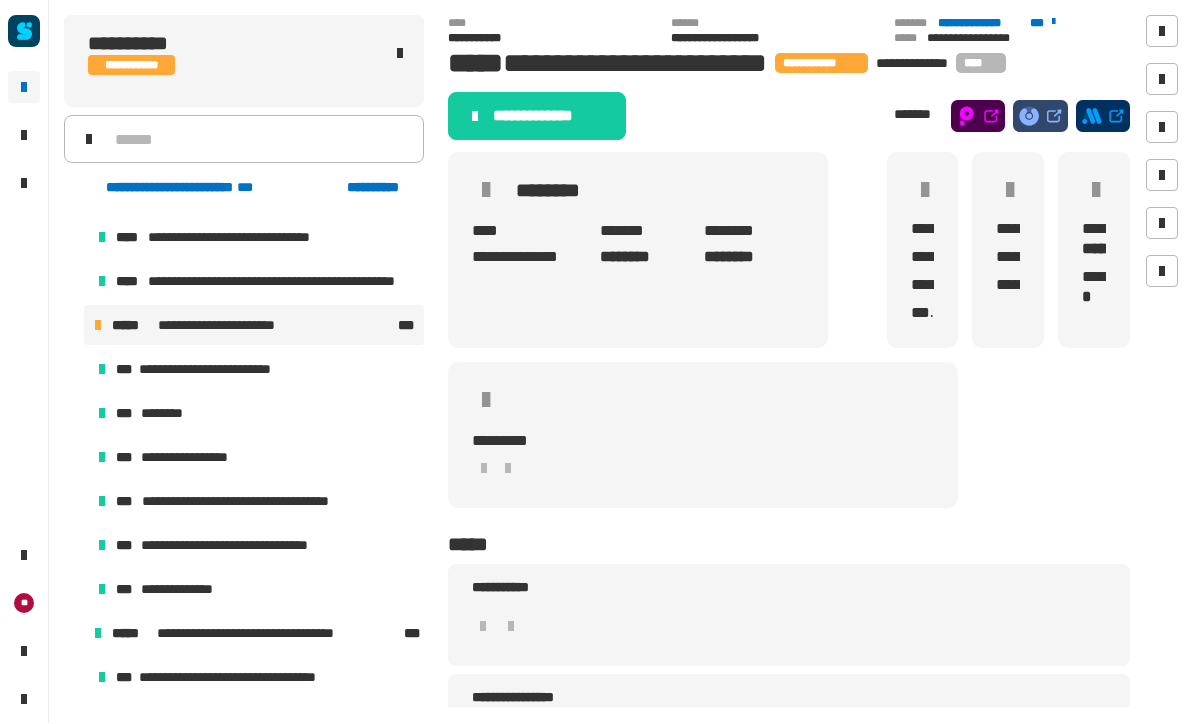 click on "**********" 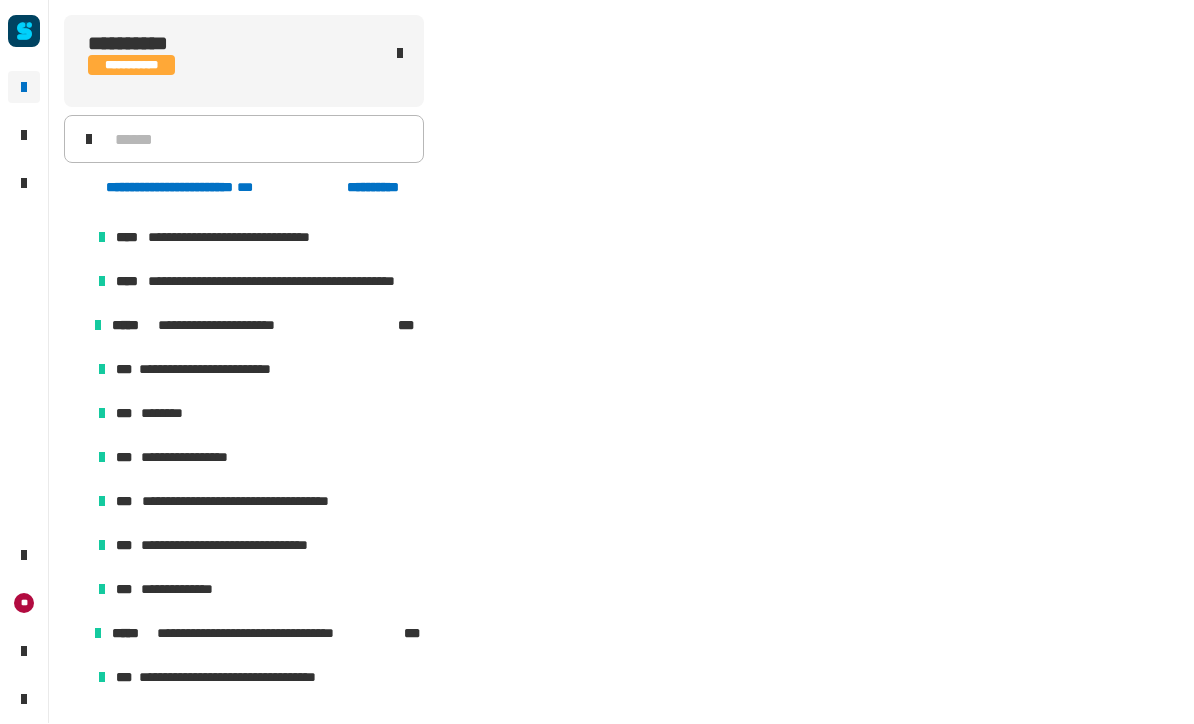 scroll, scrollTop: 0, scrollLeft: 0, axis: both 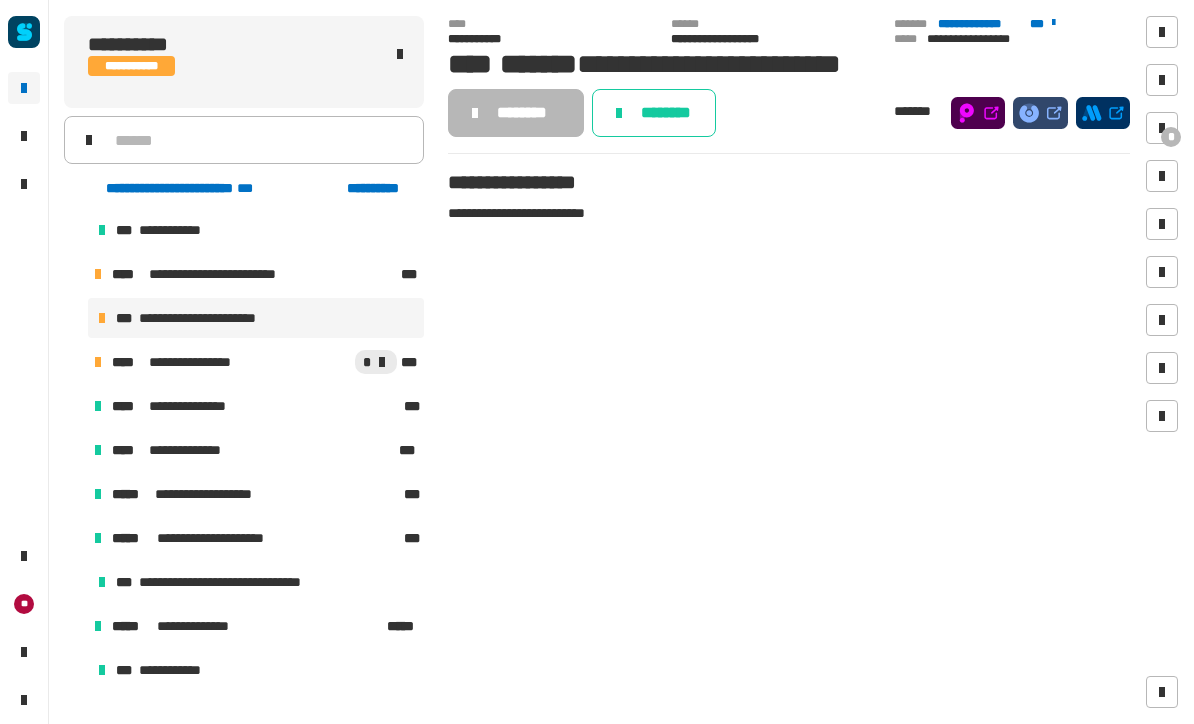 click on "**********" 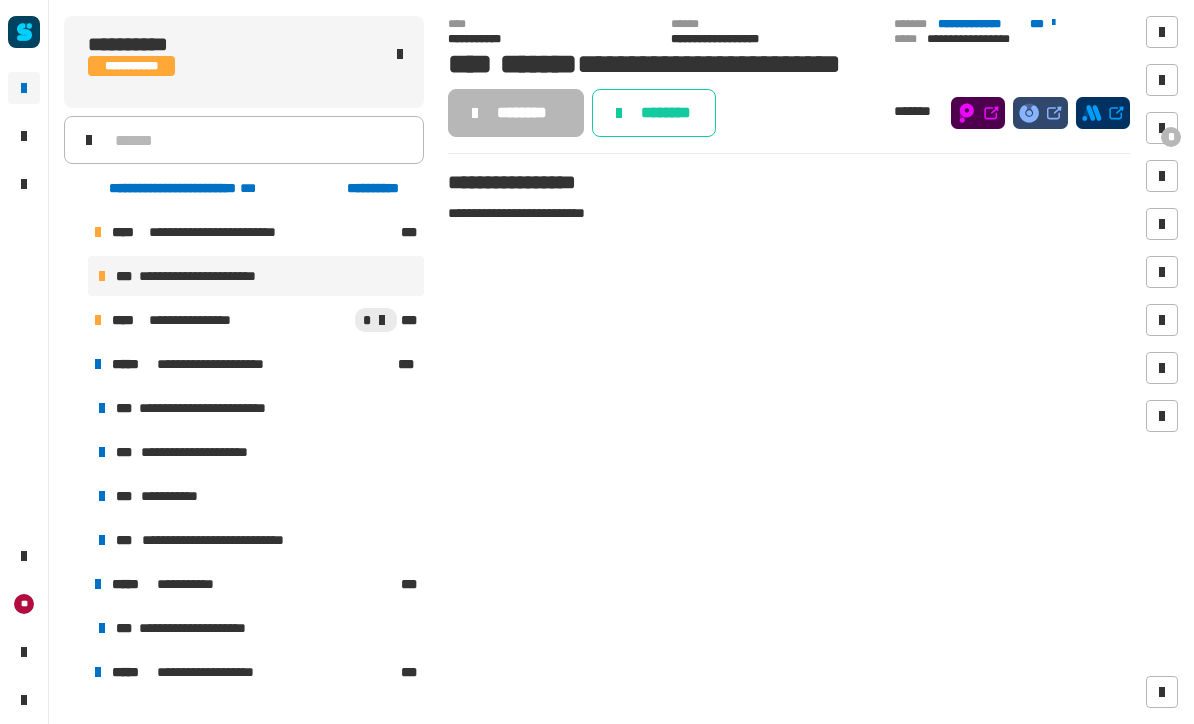 click on "**********" at bounding box center (256, 408) 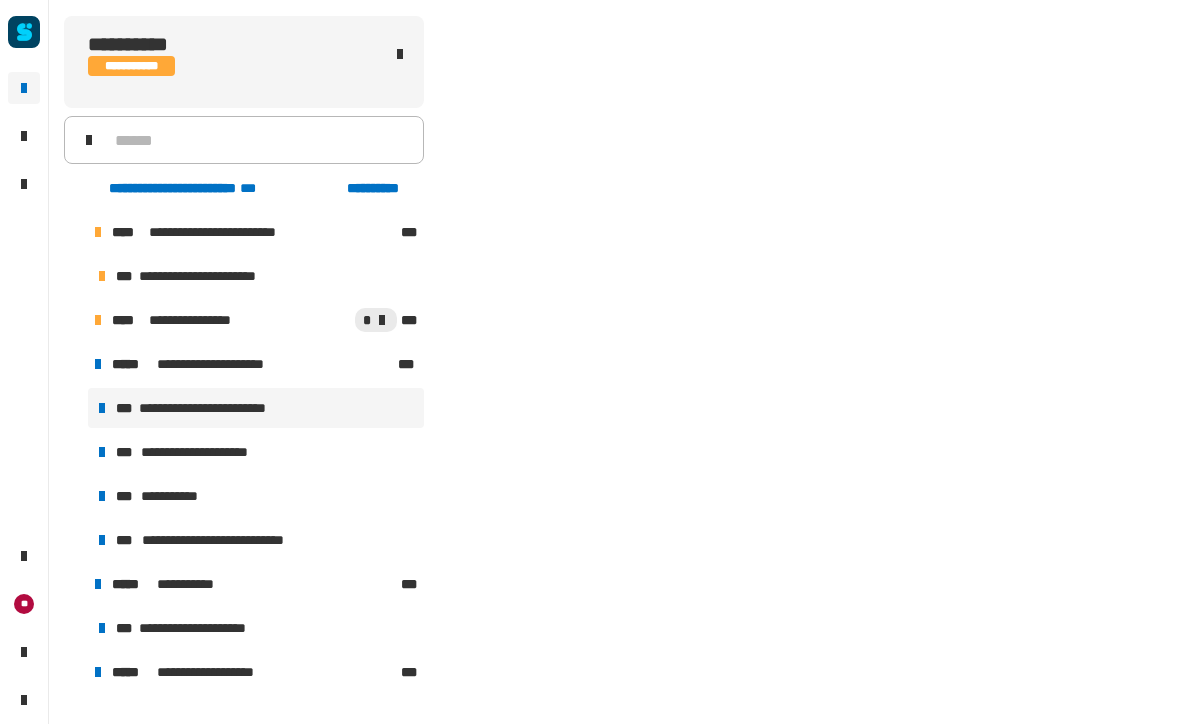 click on "**********" at bounding box center [221, 408] 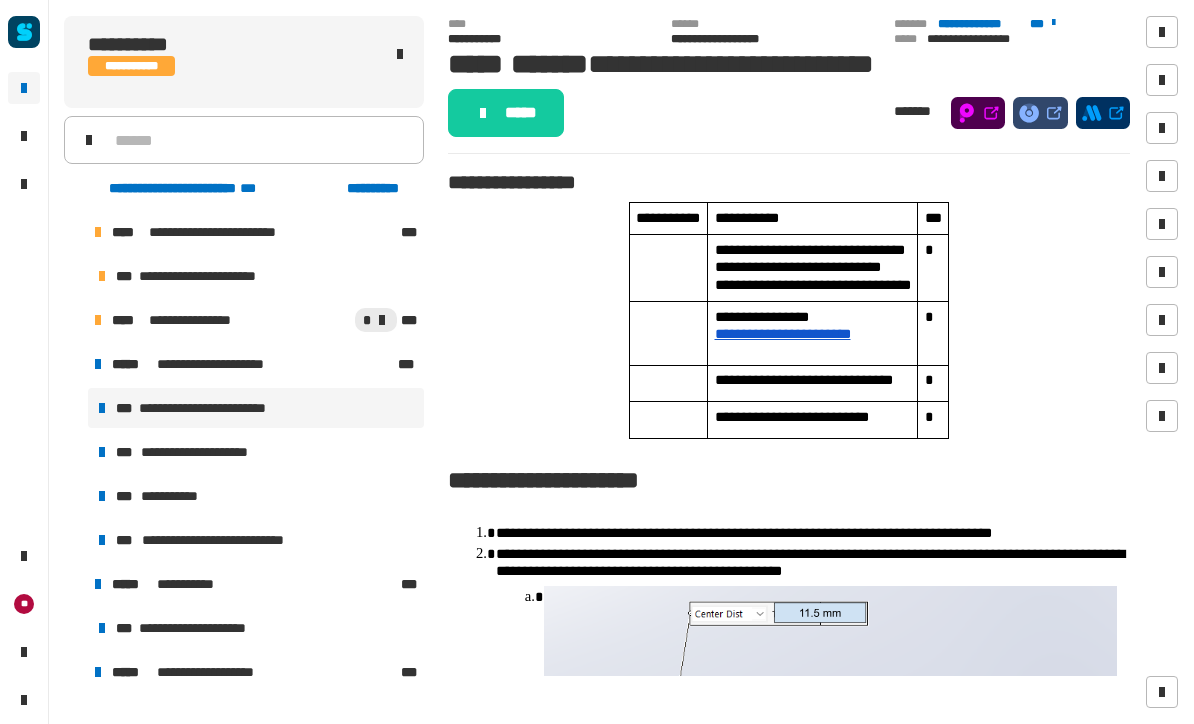 click on "*****" 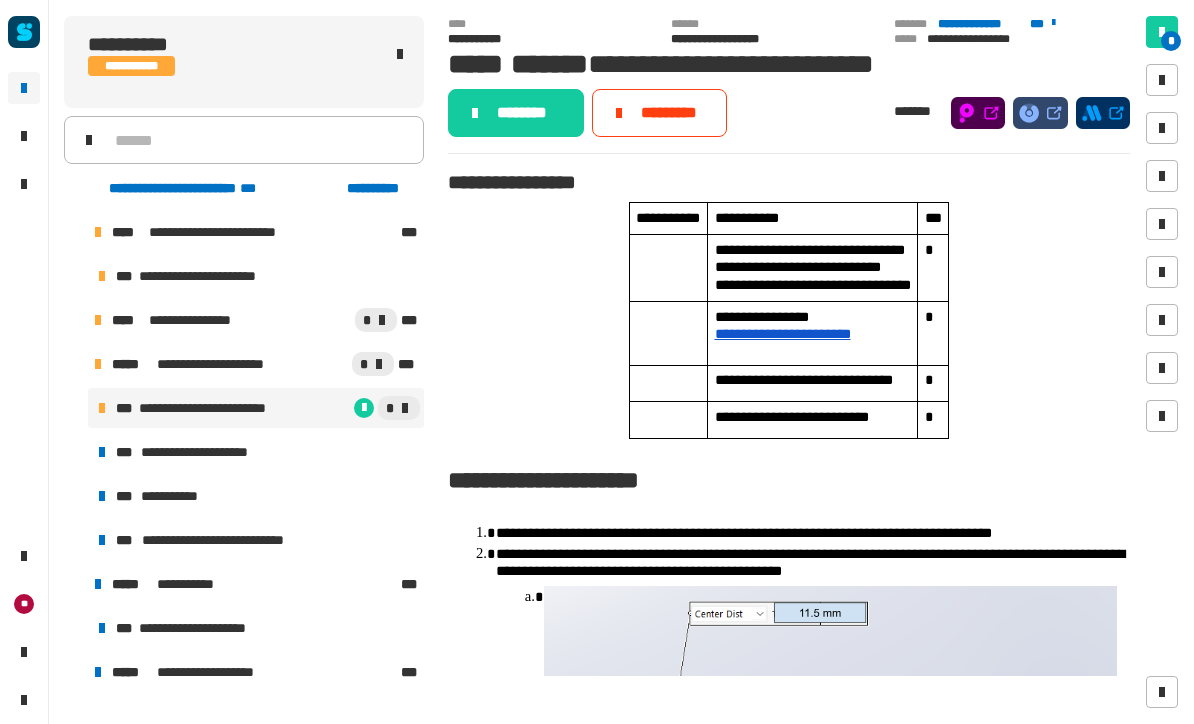click on "********" 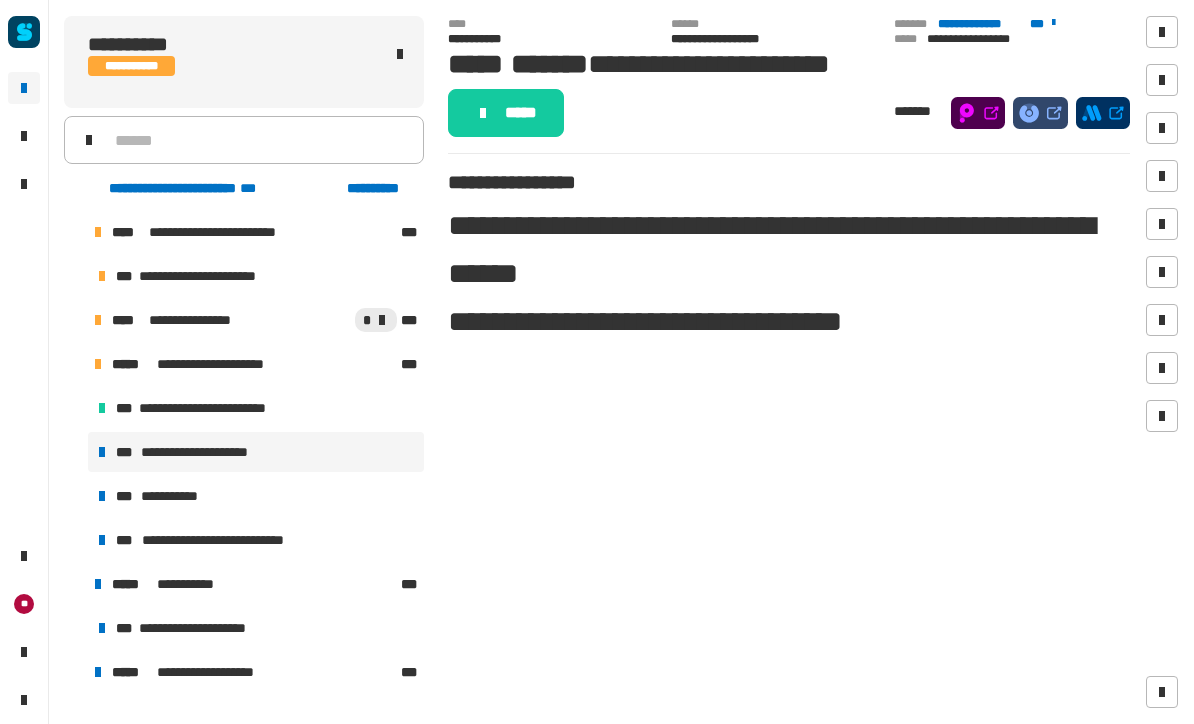 click on "*****" 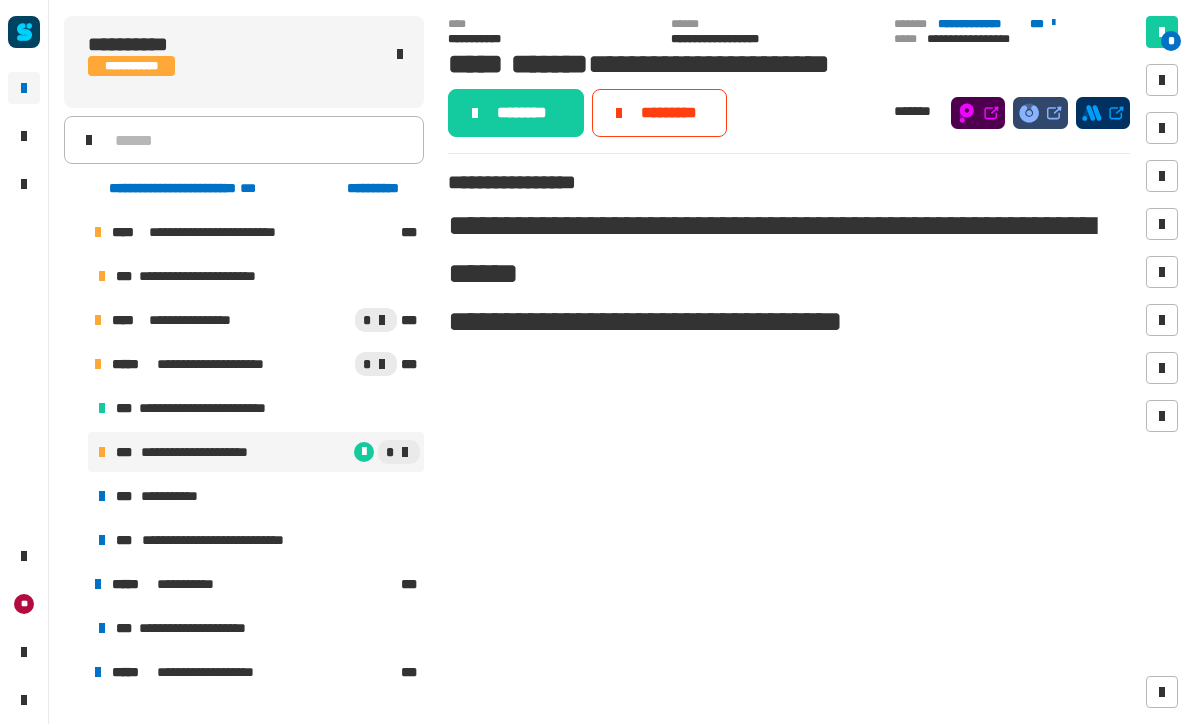 click on "********" 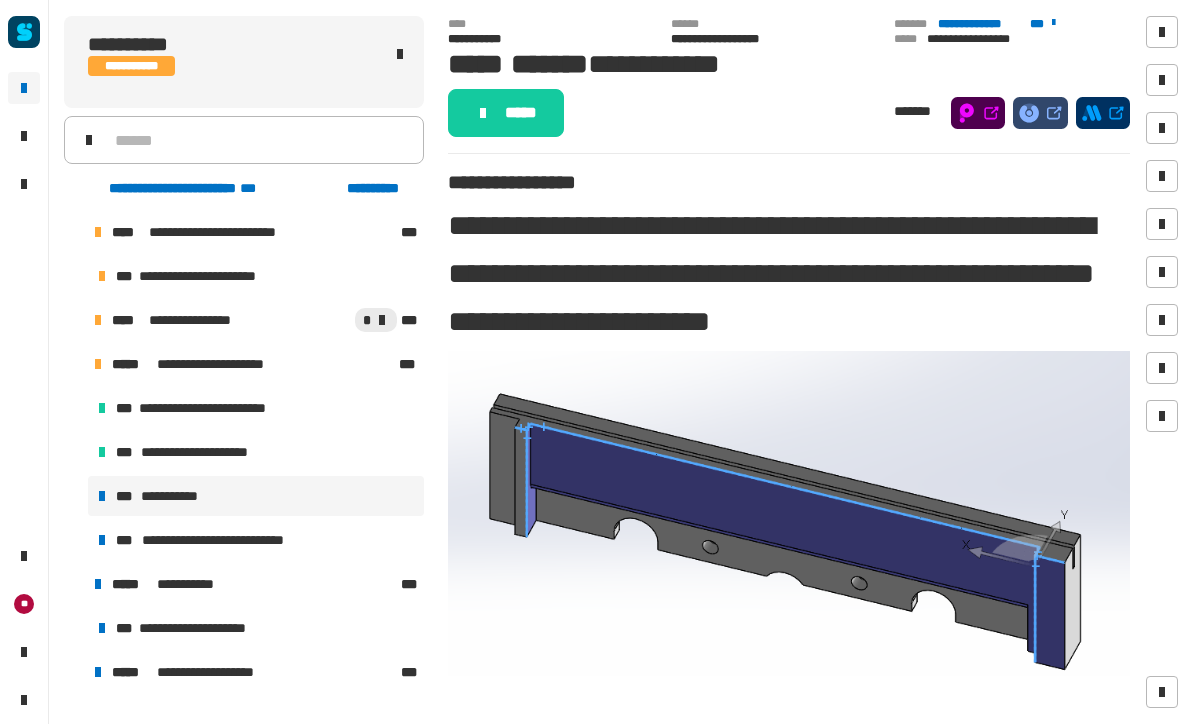 click on "*****" 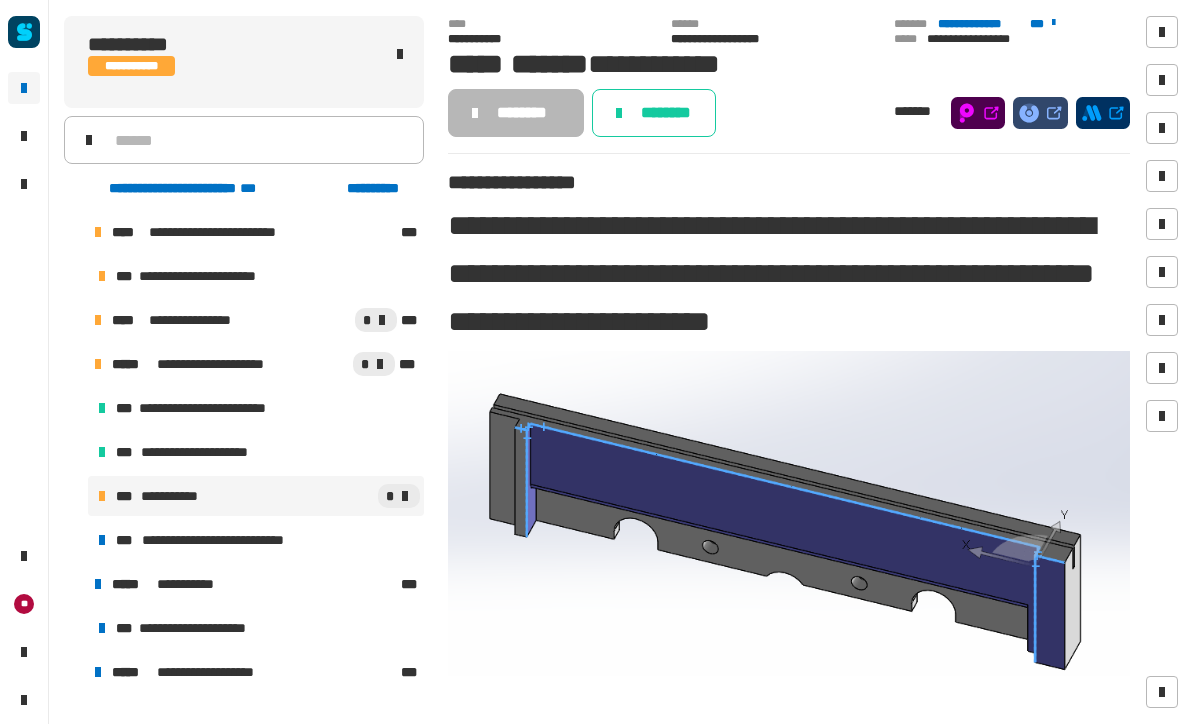 click on "********" 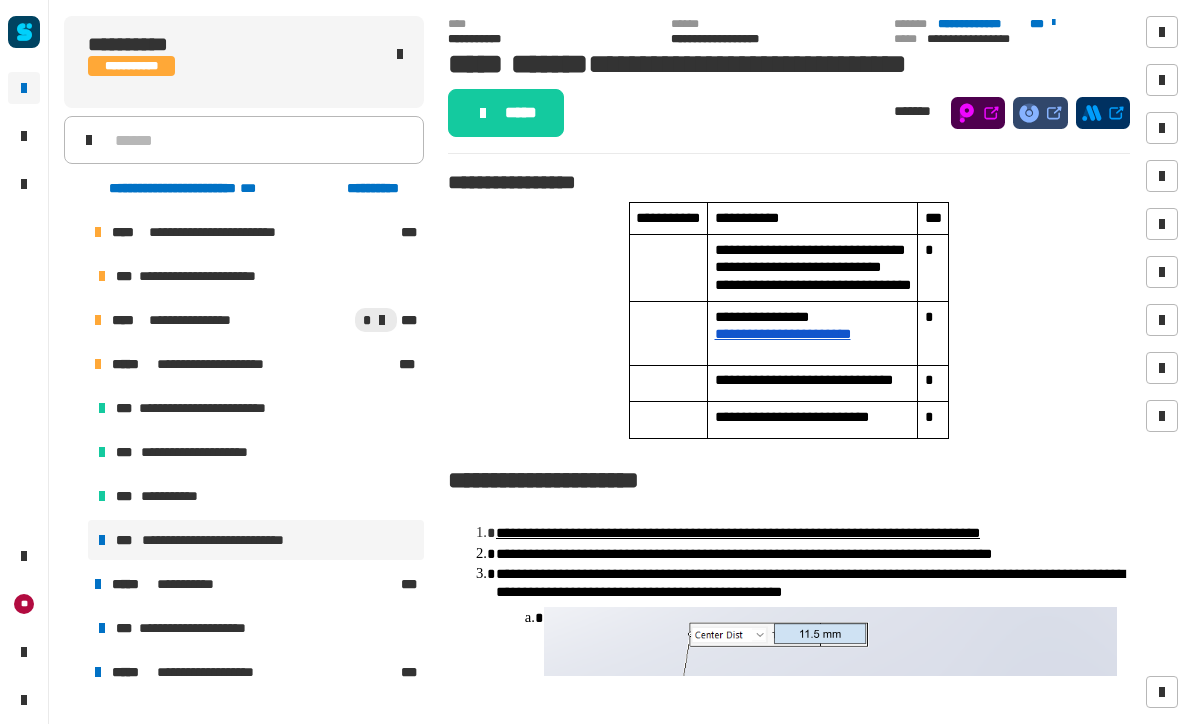 click on "*****" 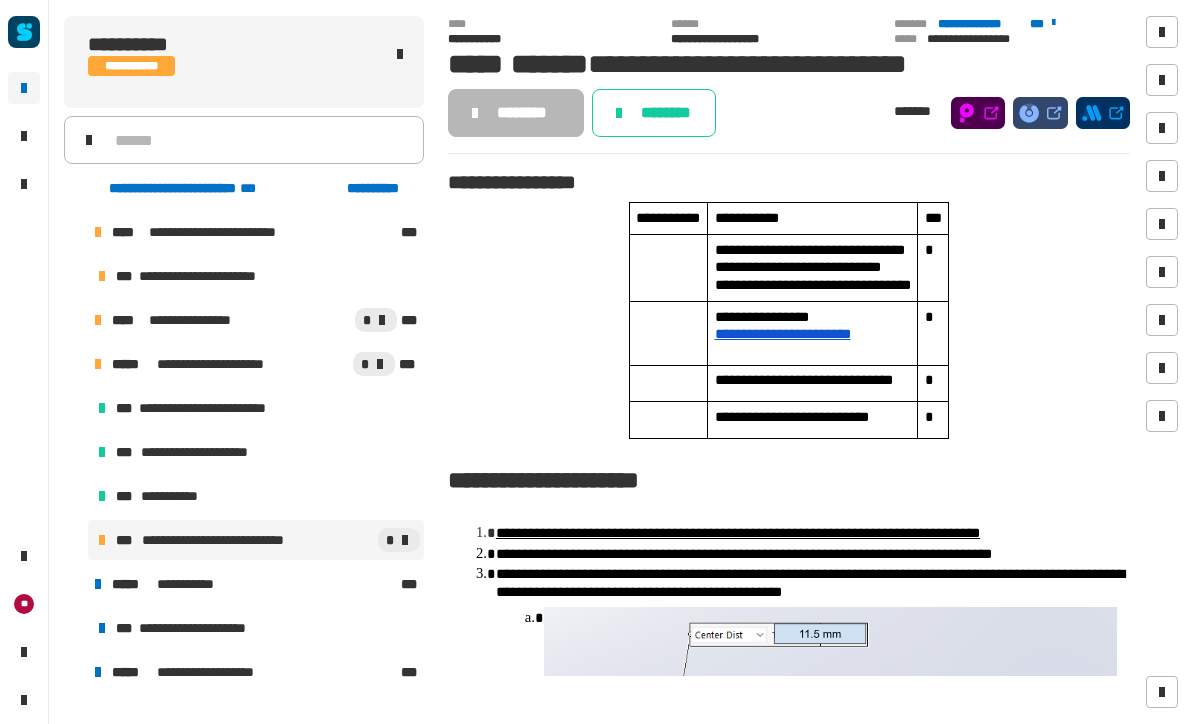 click on "********" 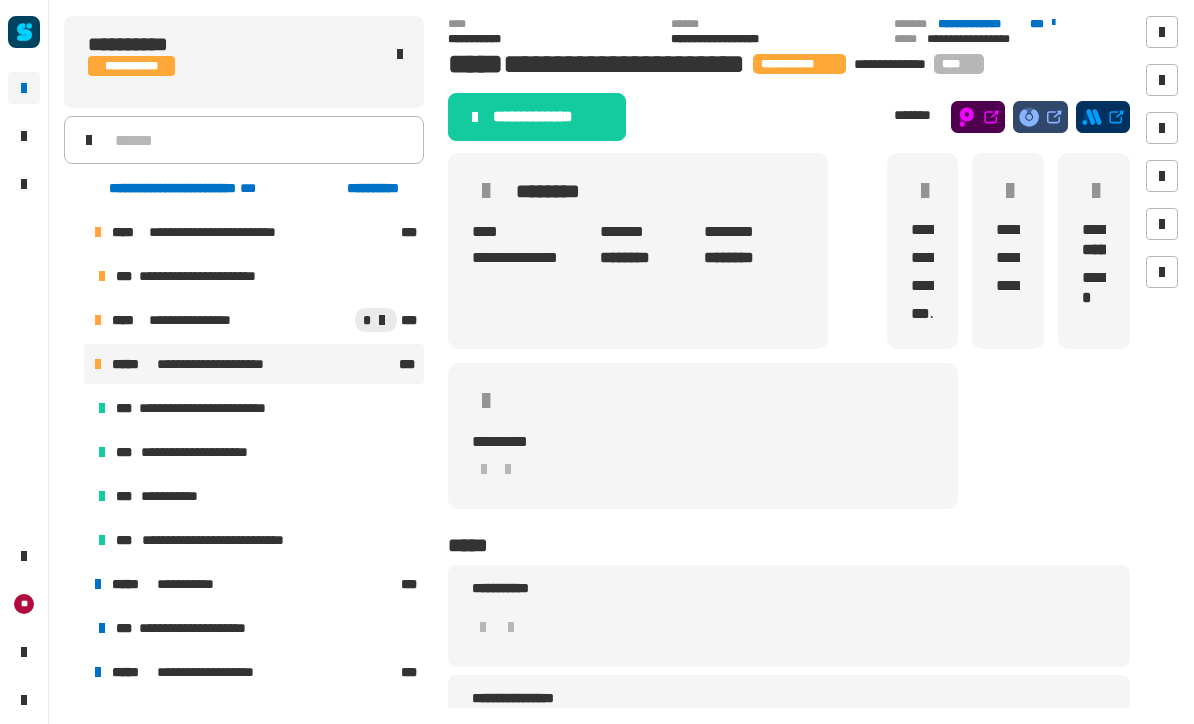 click on "**********" 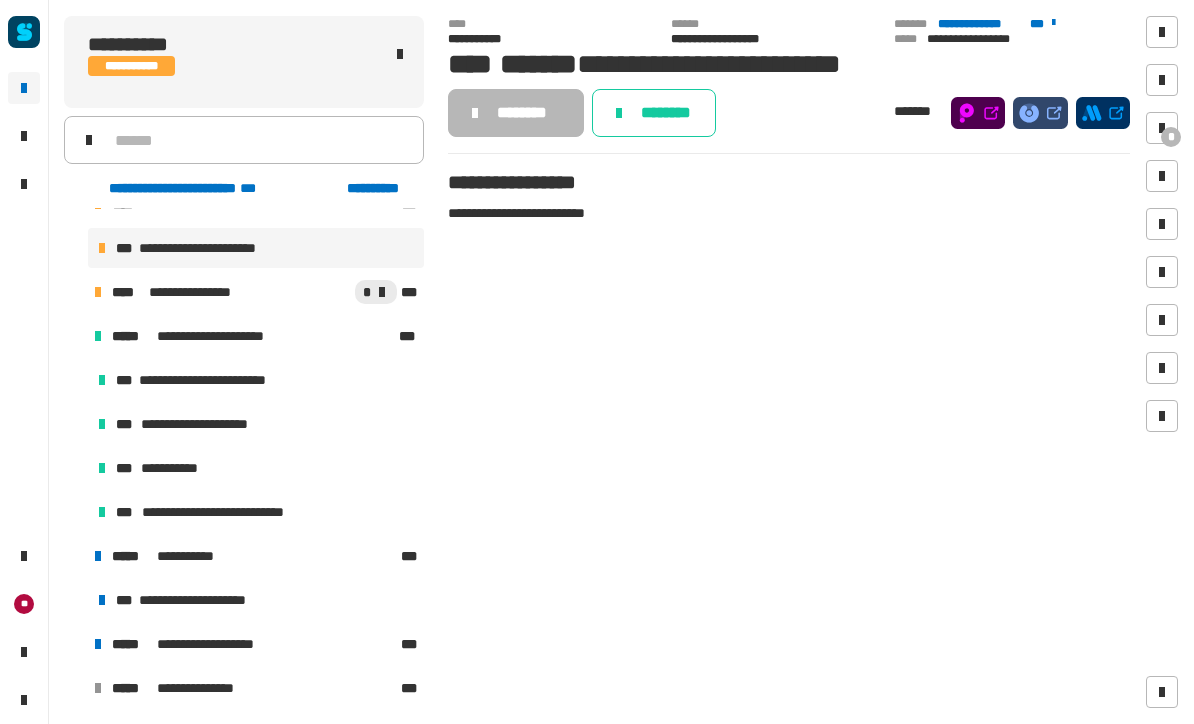 scroll, scrollTop: 28, scrollLeft: 0, axis: vertical 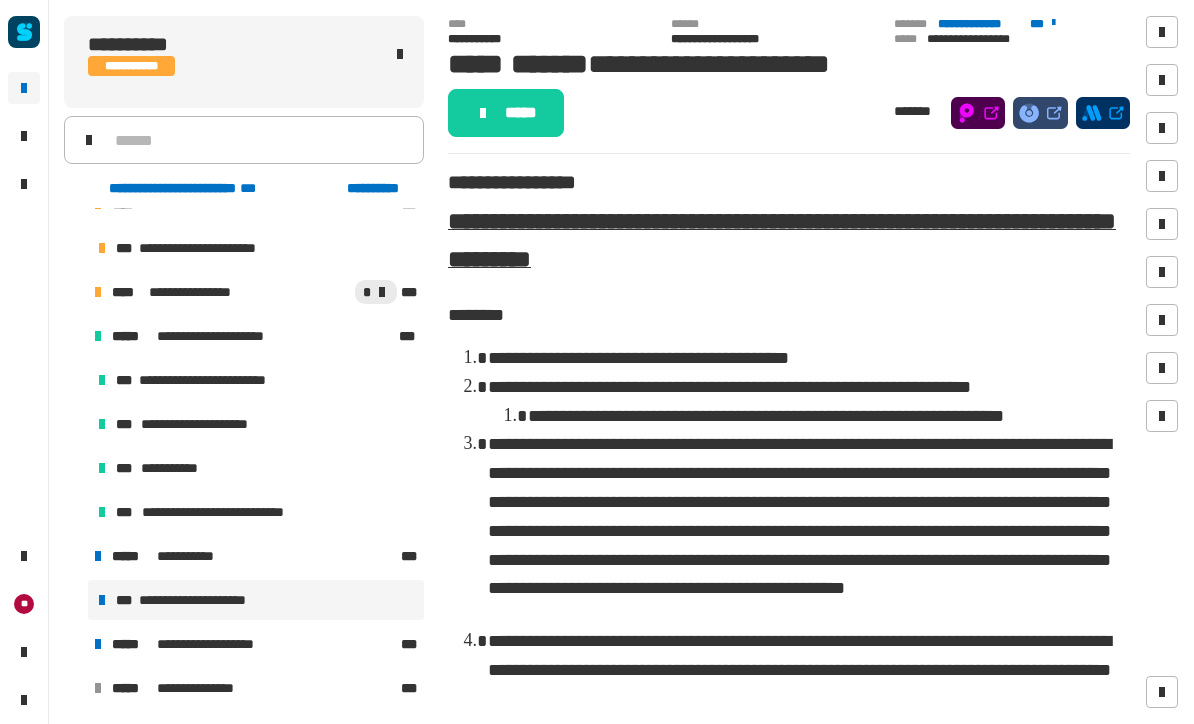 click on "*****" 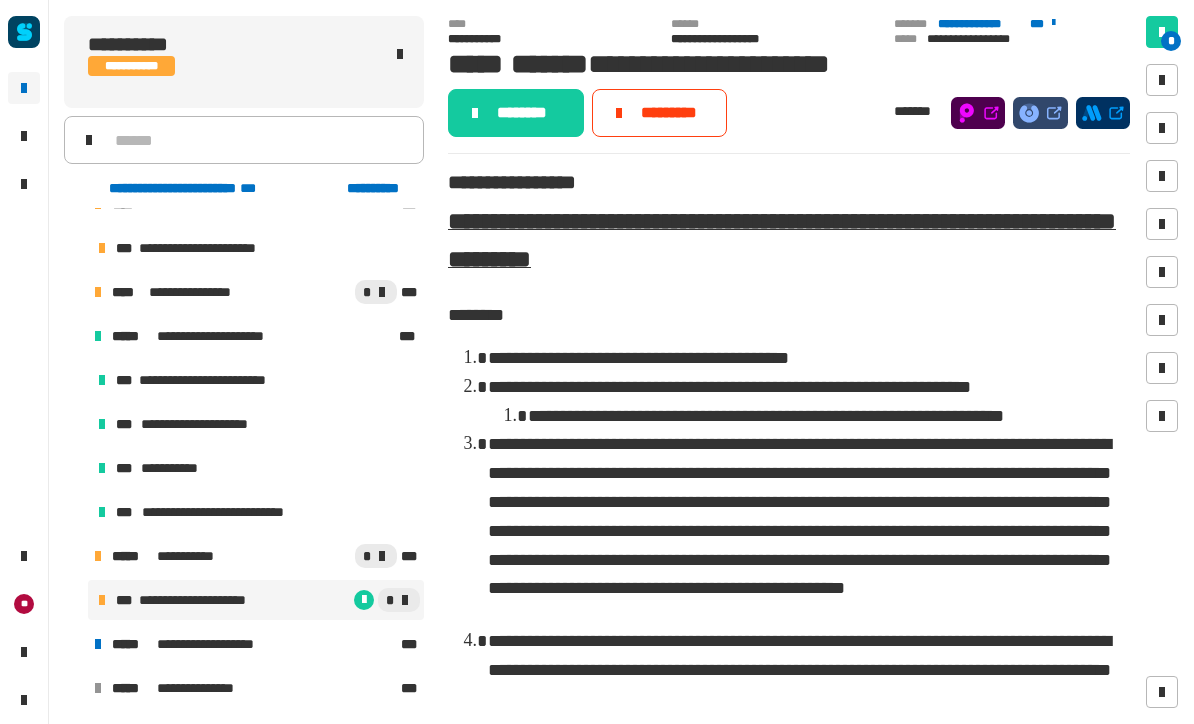 click on "********" 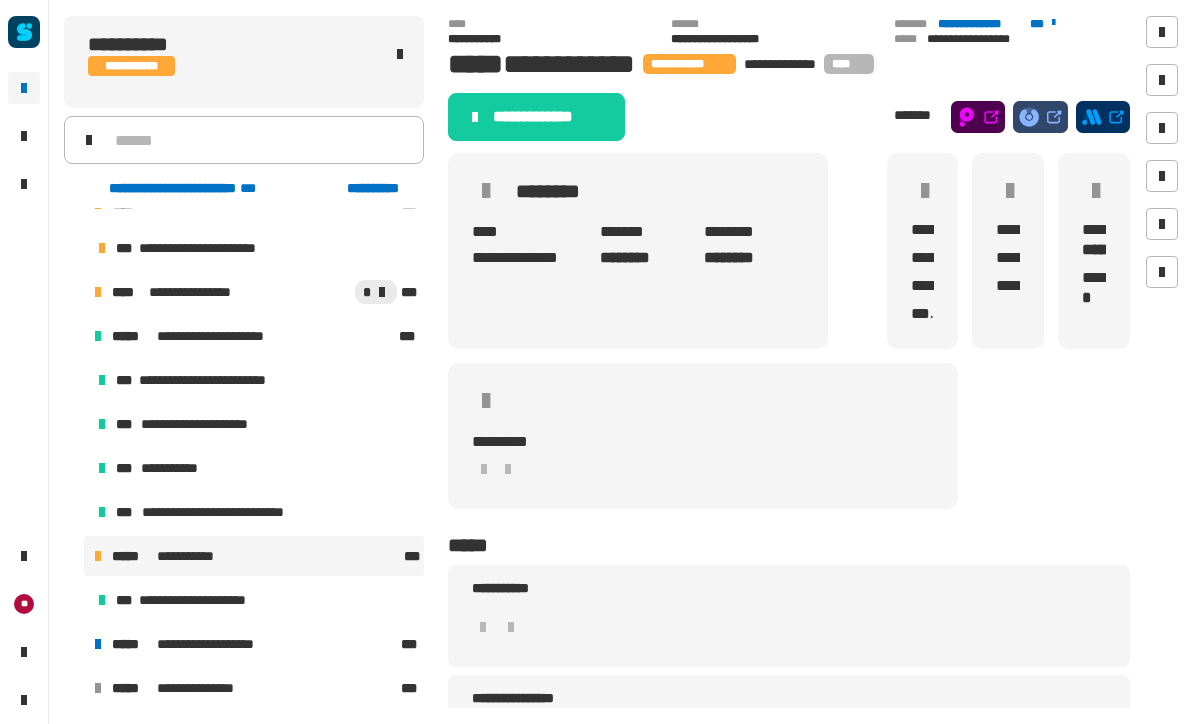 click on "**********" 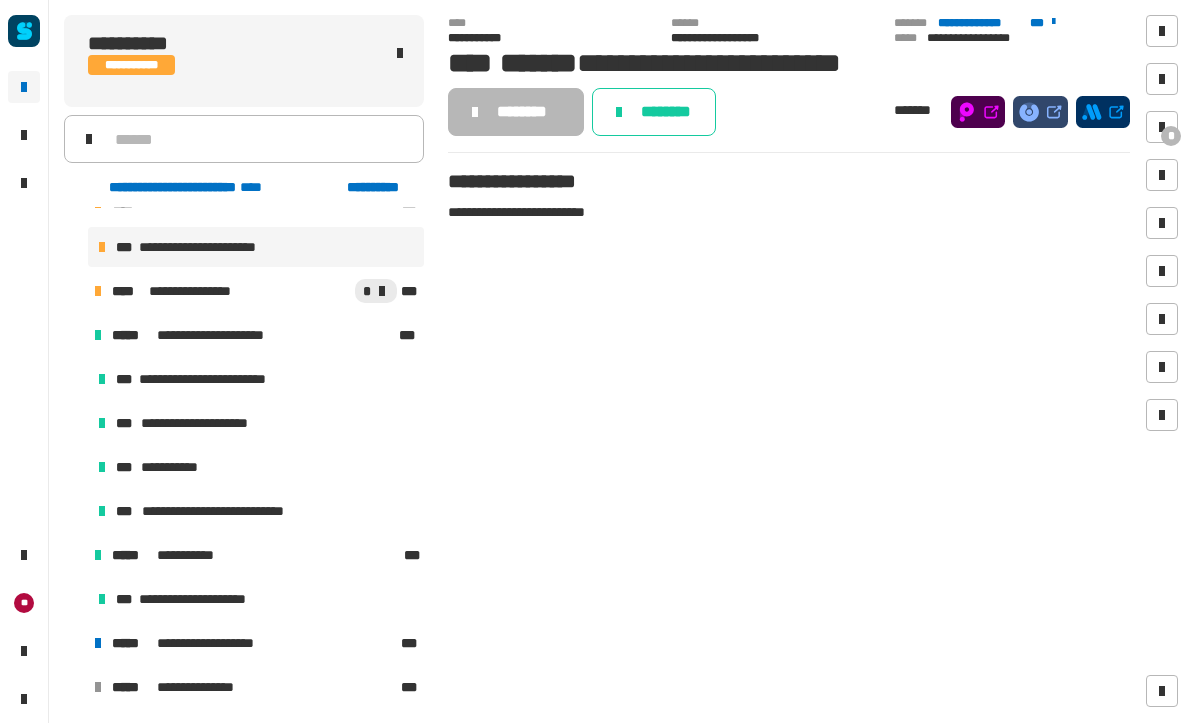 click on "**********" 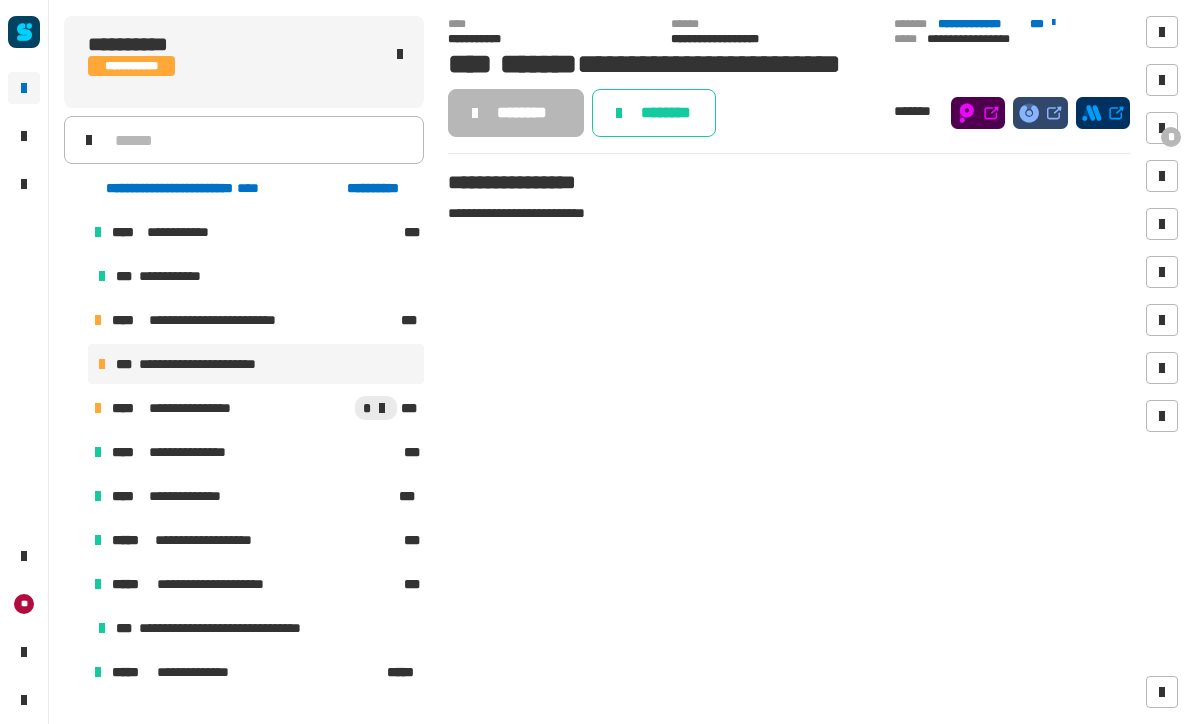 click on "**********" 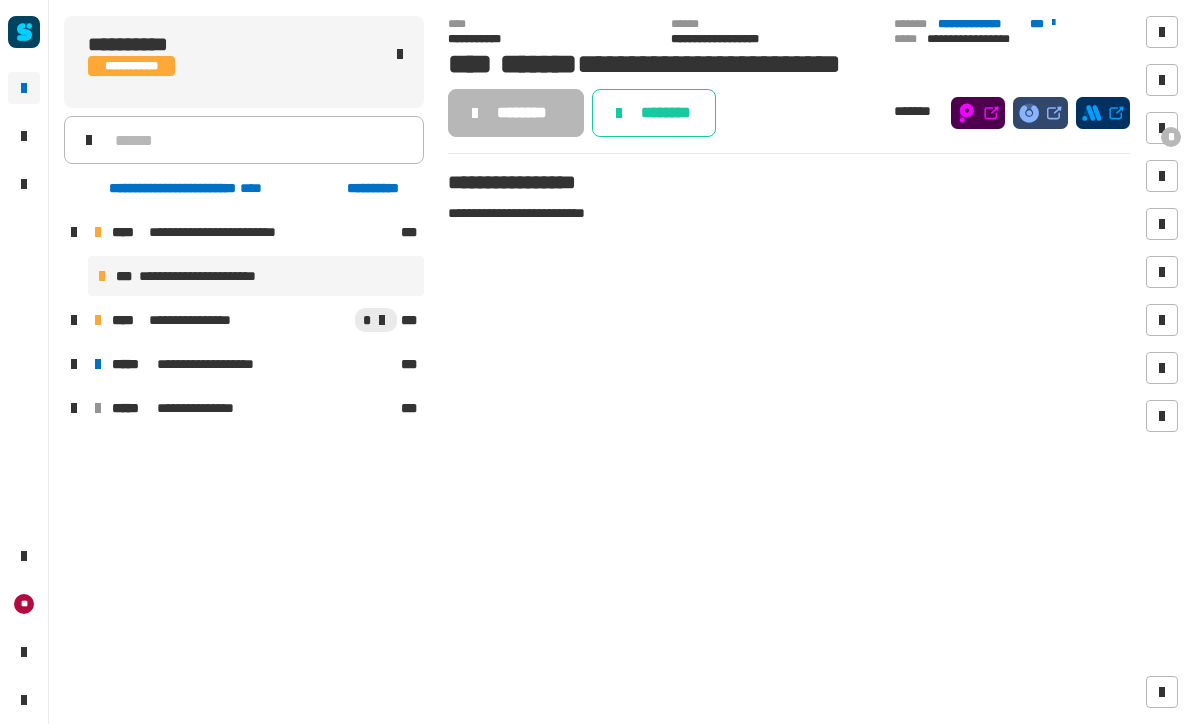 click on "**********" at bounding box center [254, 364] 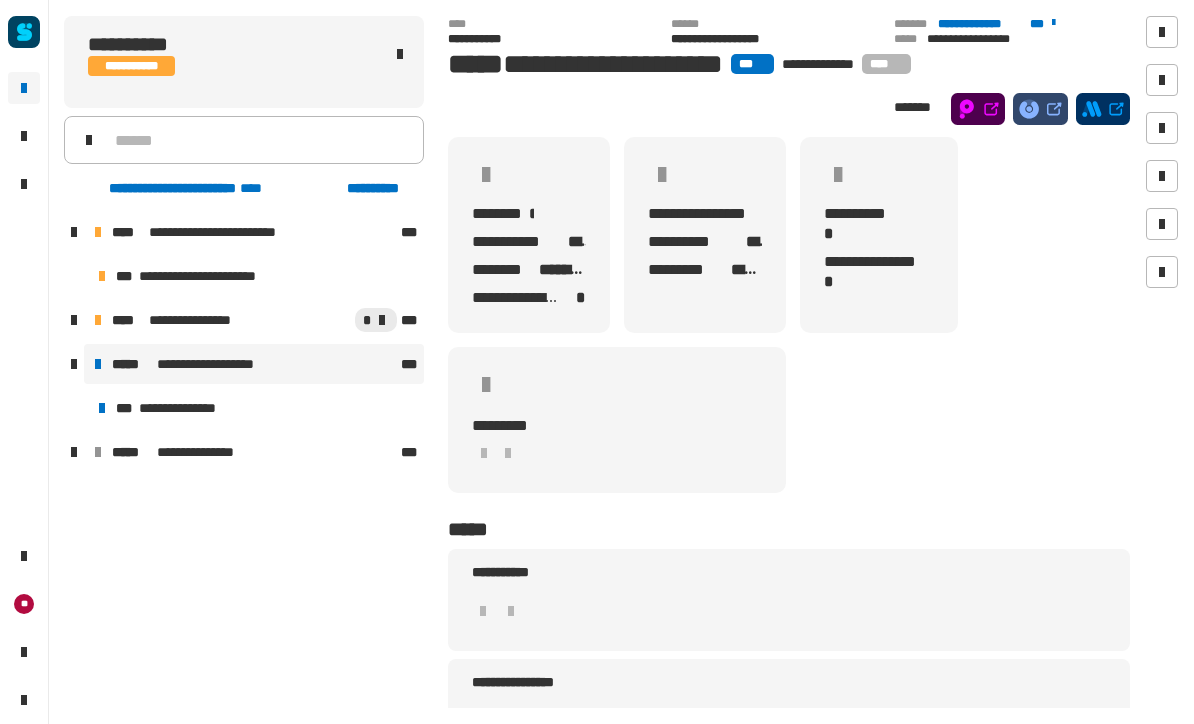 click on "**********" at bounding box center [256, 408] 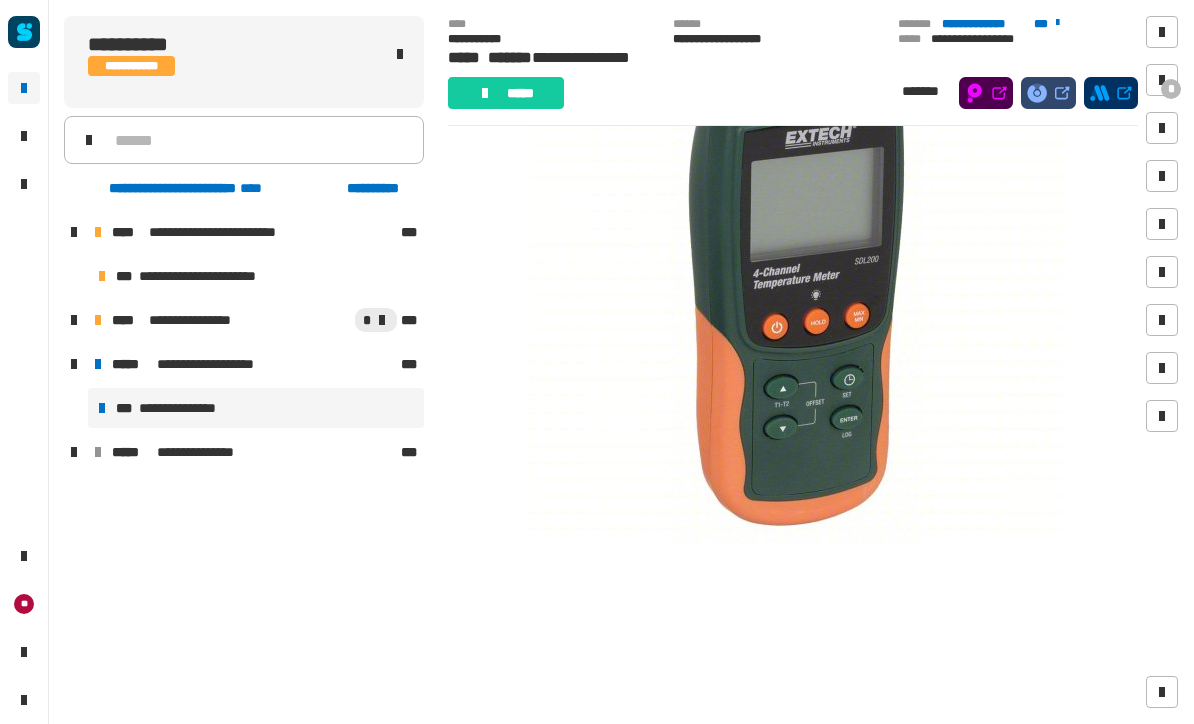 scroll, scrollTop: 1680, scrollLeft: 0, axis: vertical 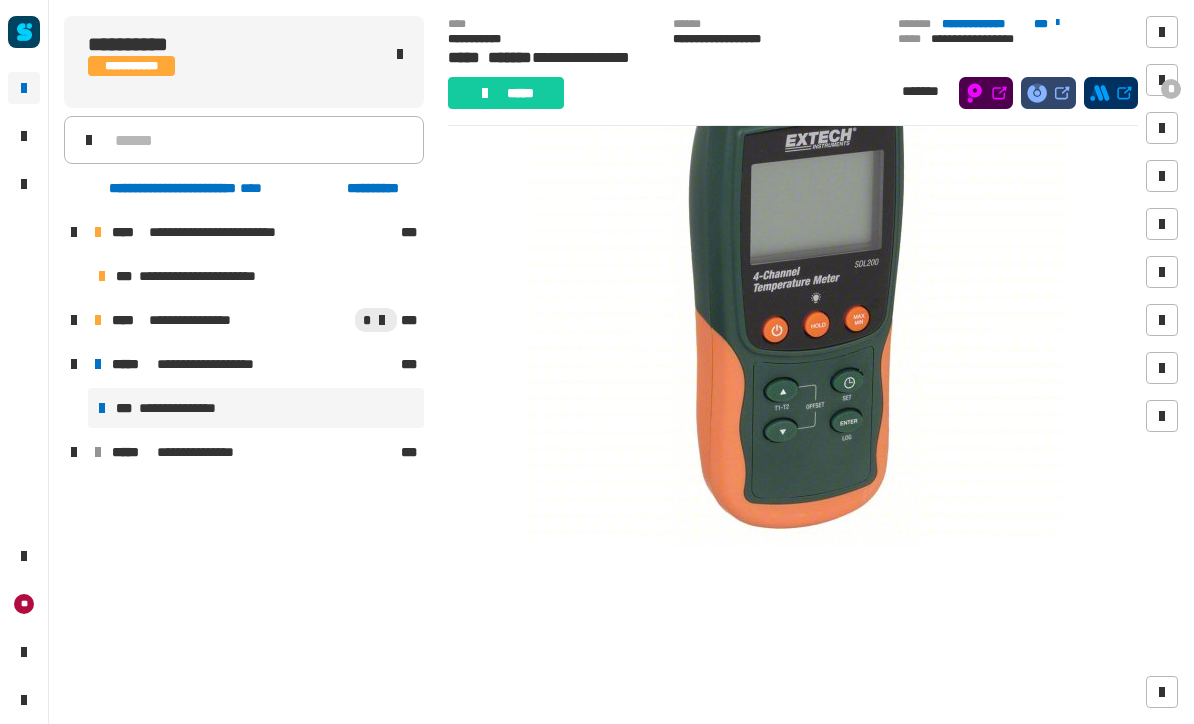 click on "**********" at bounding box center (254, 452) 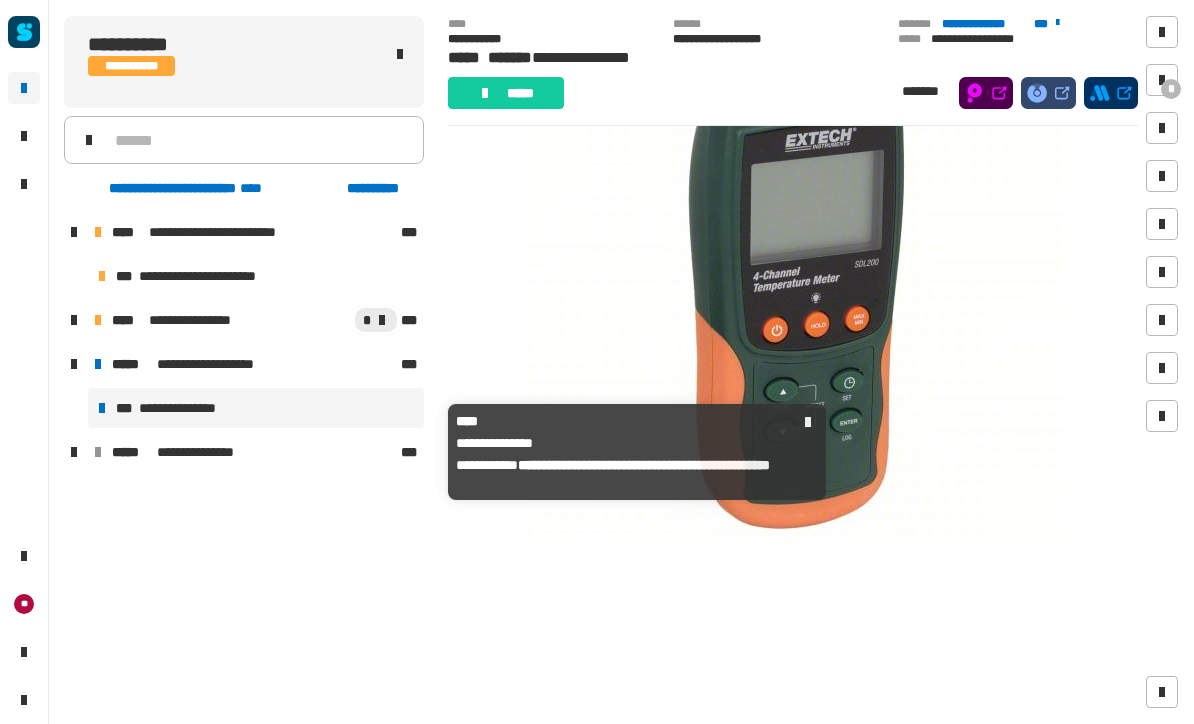 scroll, scrollTop: 0, scrollLeft: 0, axis: both 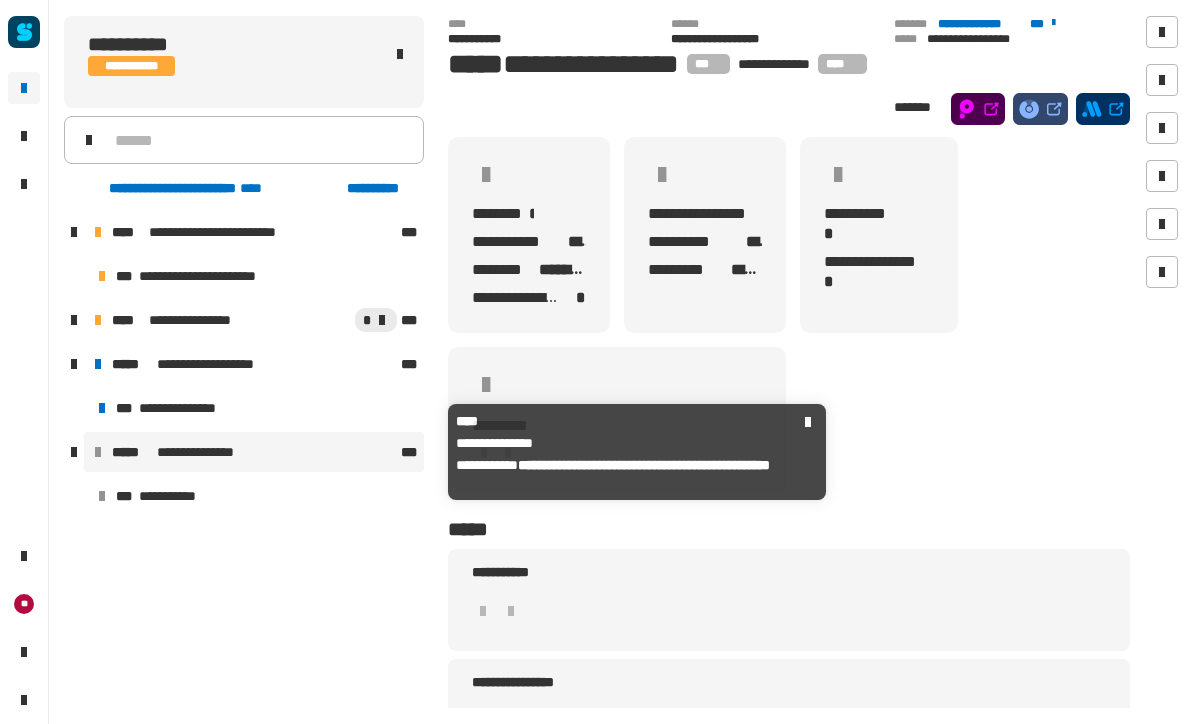 click on "**********" at bounding box center [256, 408] 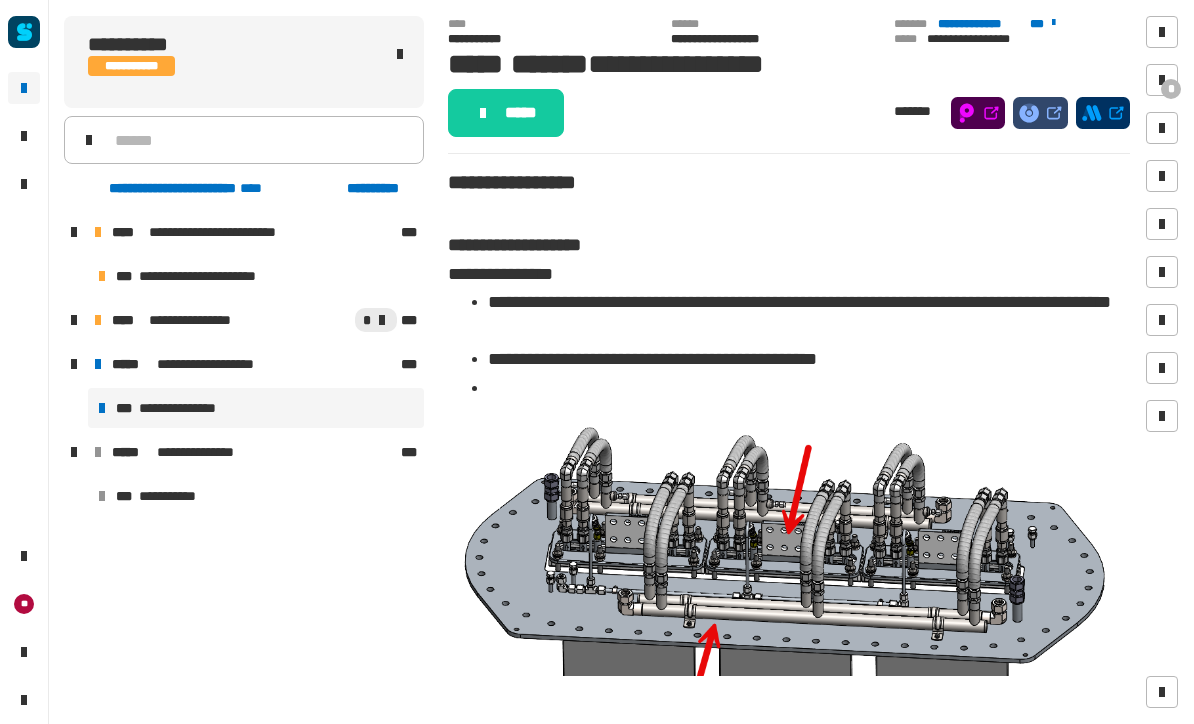 click on "**********" at bounding box center [244, 406] 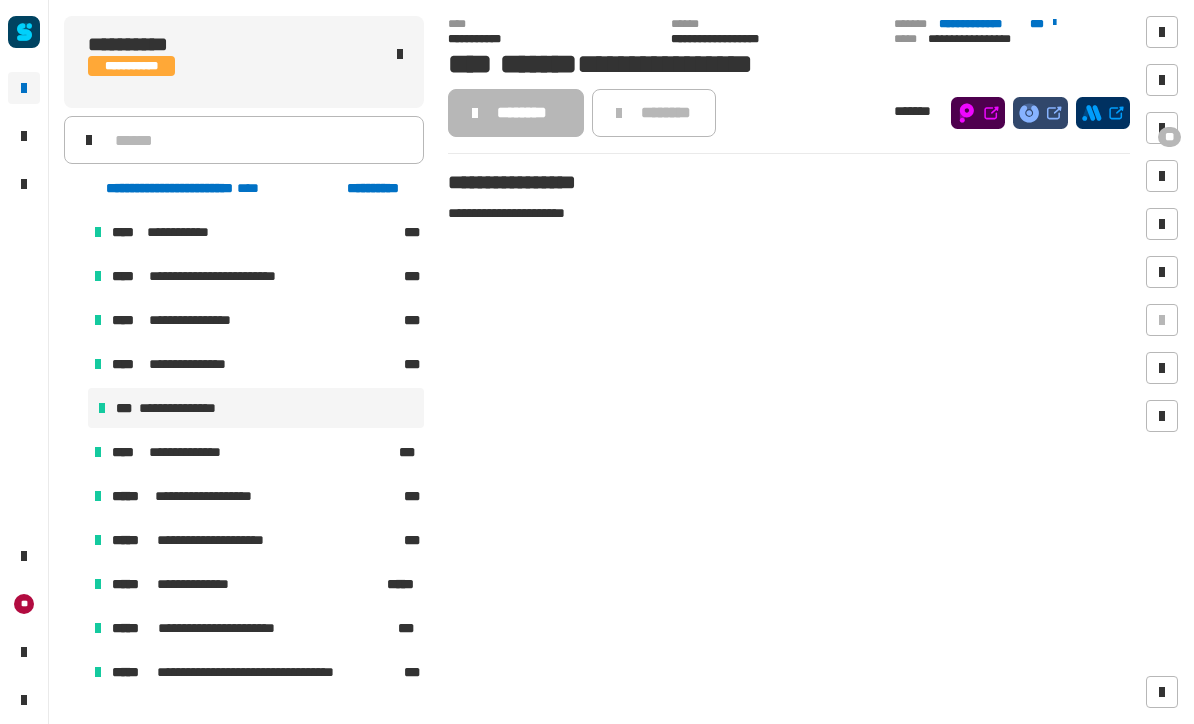 scroll, scrollTop: 0, scrollLeft: 0, axis: both 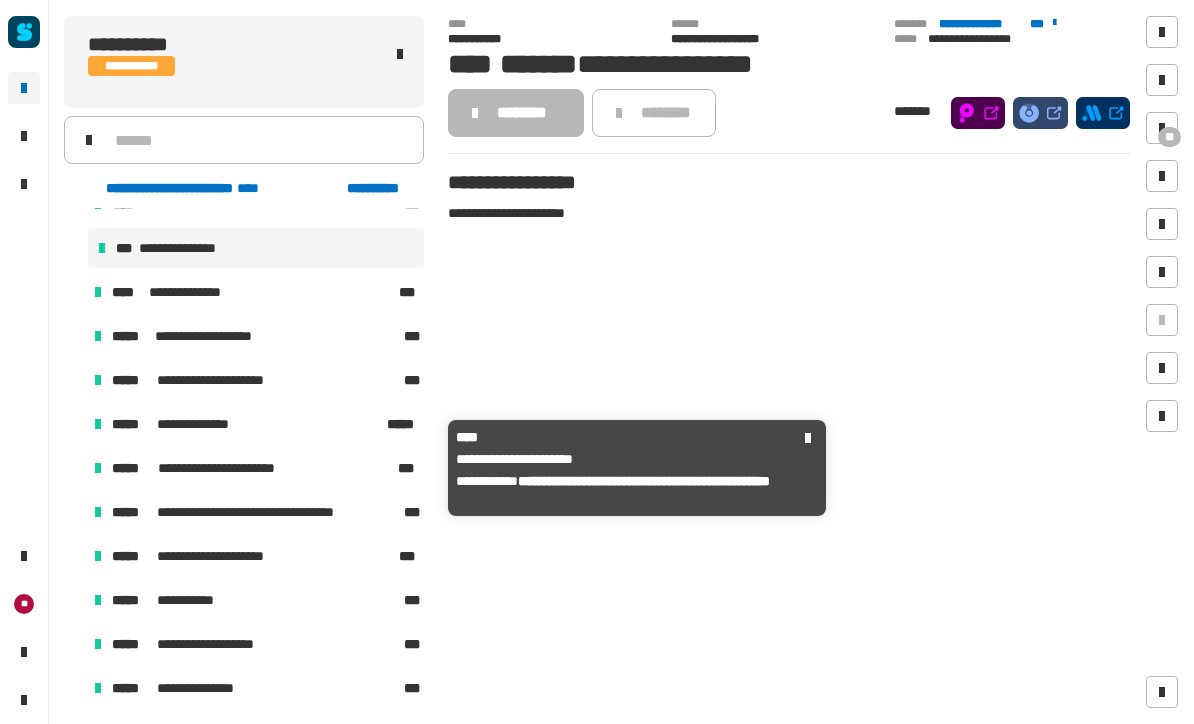 click on "**********" at bounding box center [253, 468] 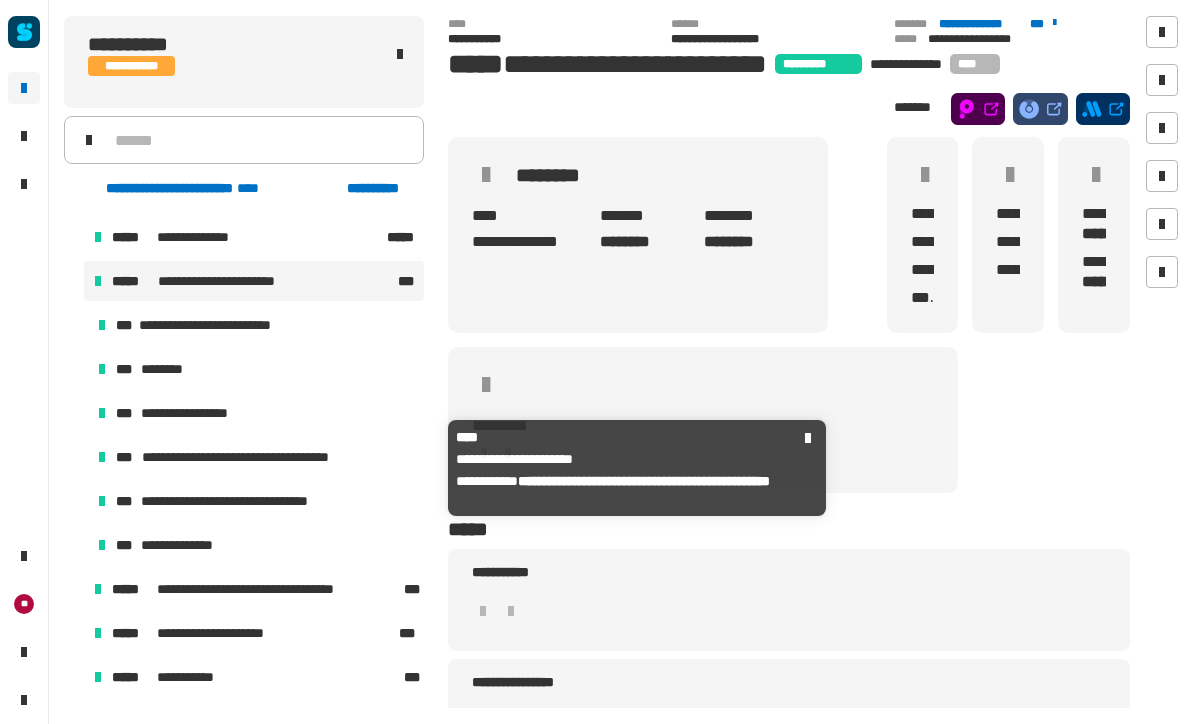 scroll, scrollTop: 375, scrollLeft: 0, axis: vertical 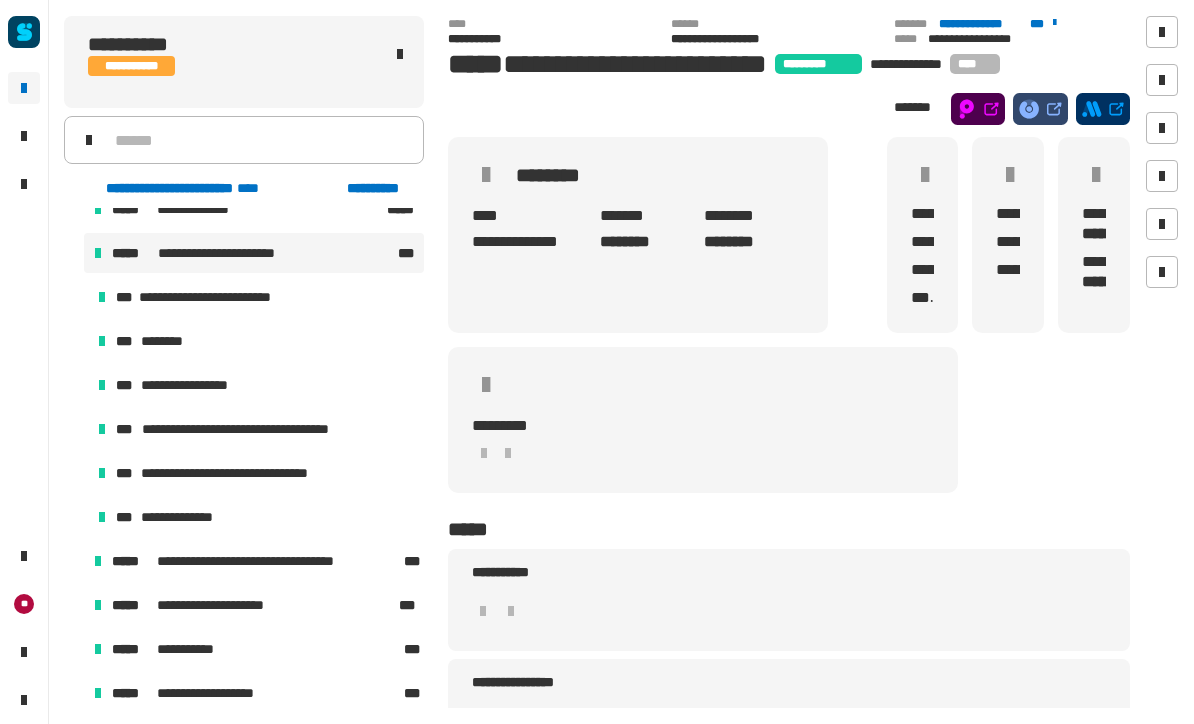 click on "**********" at bounding box center (256, 517) 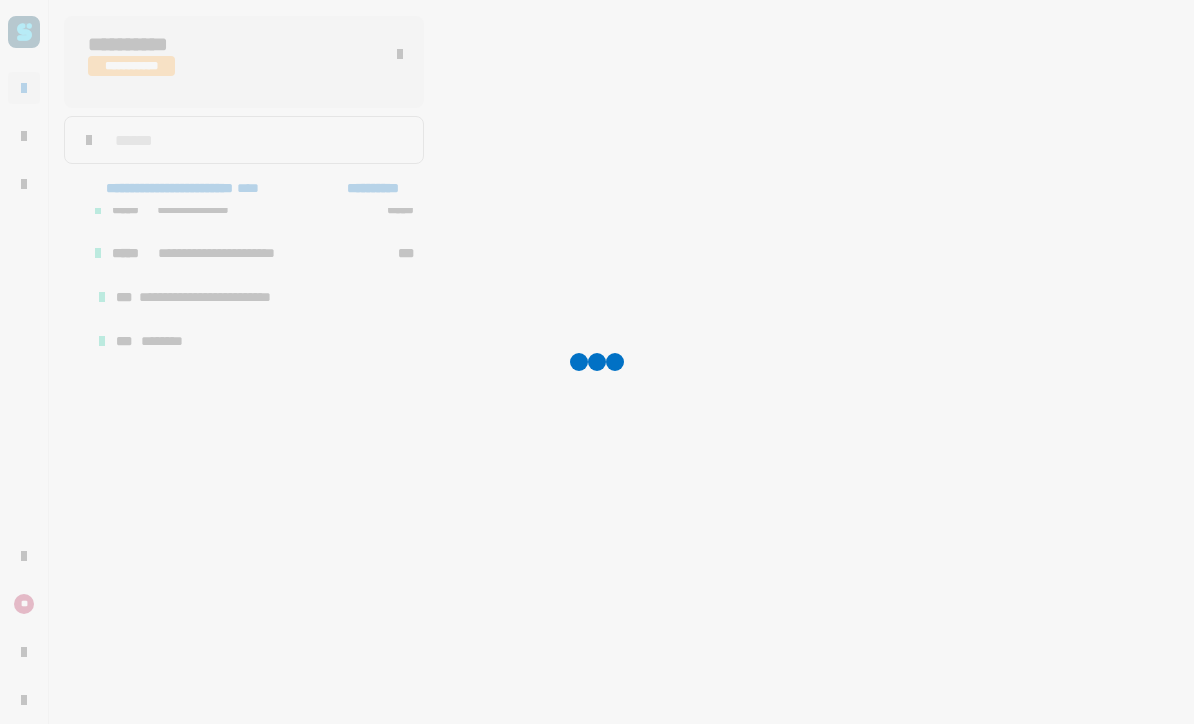 scroll, scrollTop: 0, scrollLeft: 0, axis: both 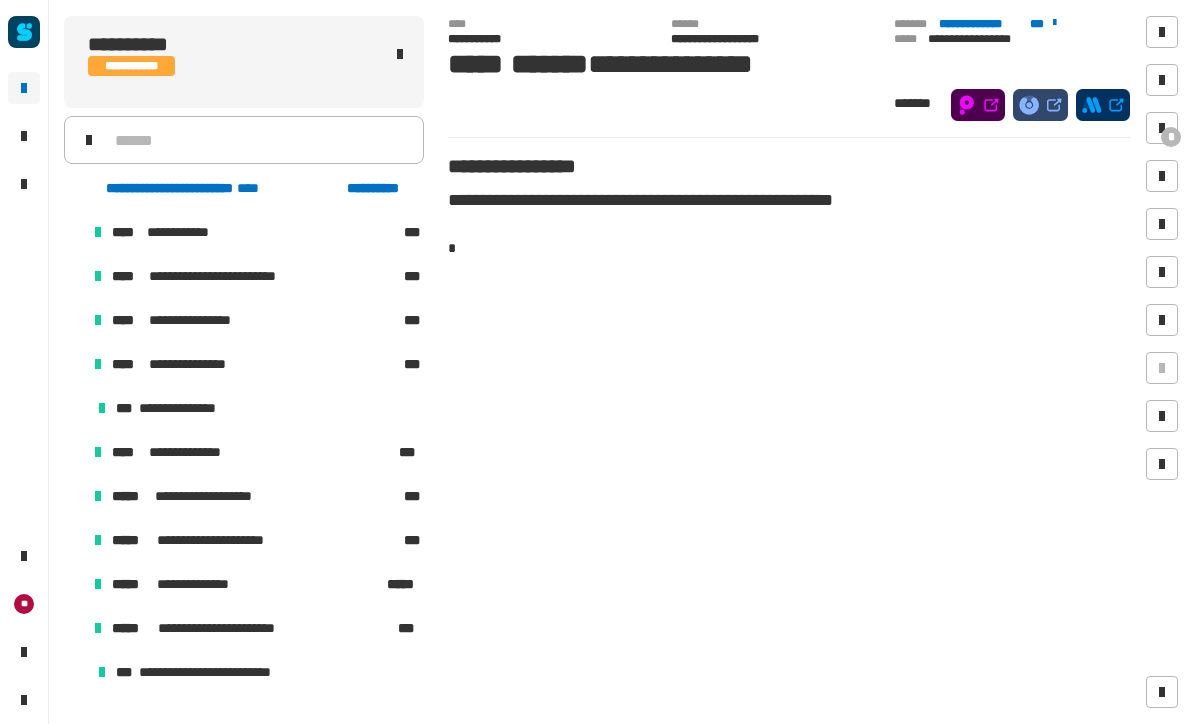 click at bounding box center (1162, 128) 